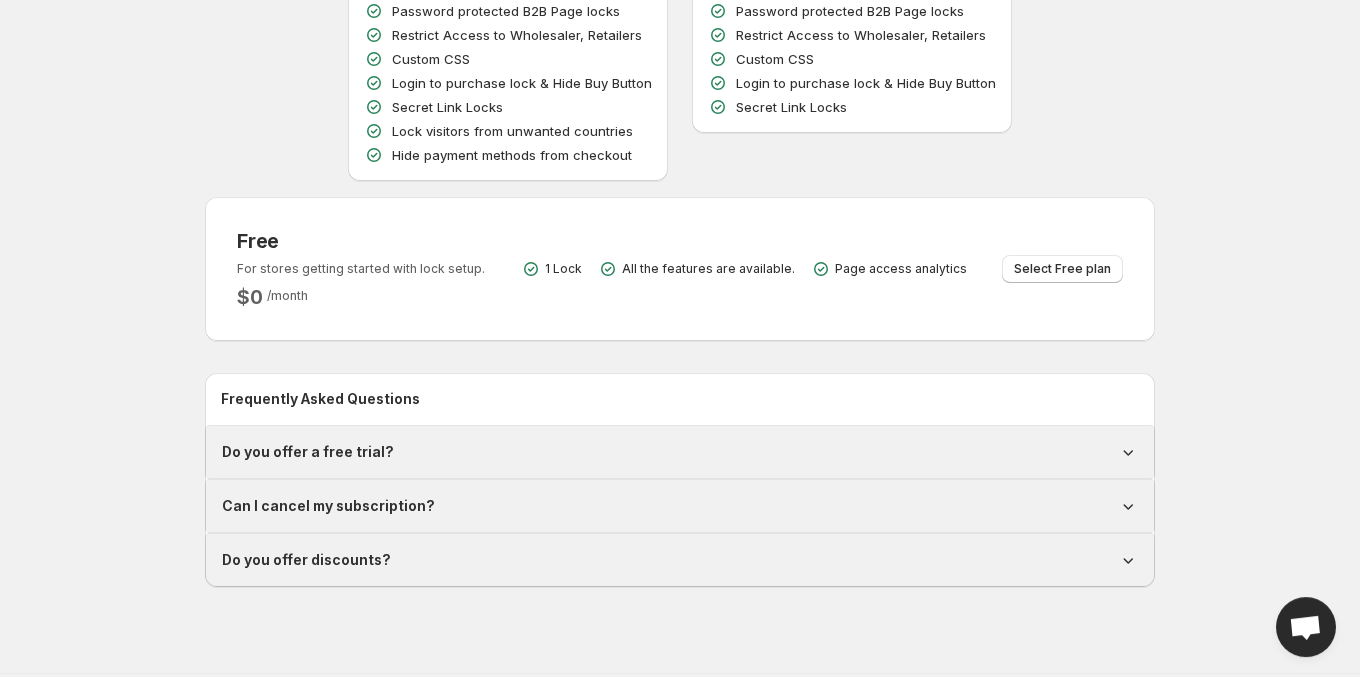 scroll, scrollTop: 420, scrollLeft: 0, axis: vertical 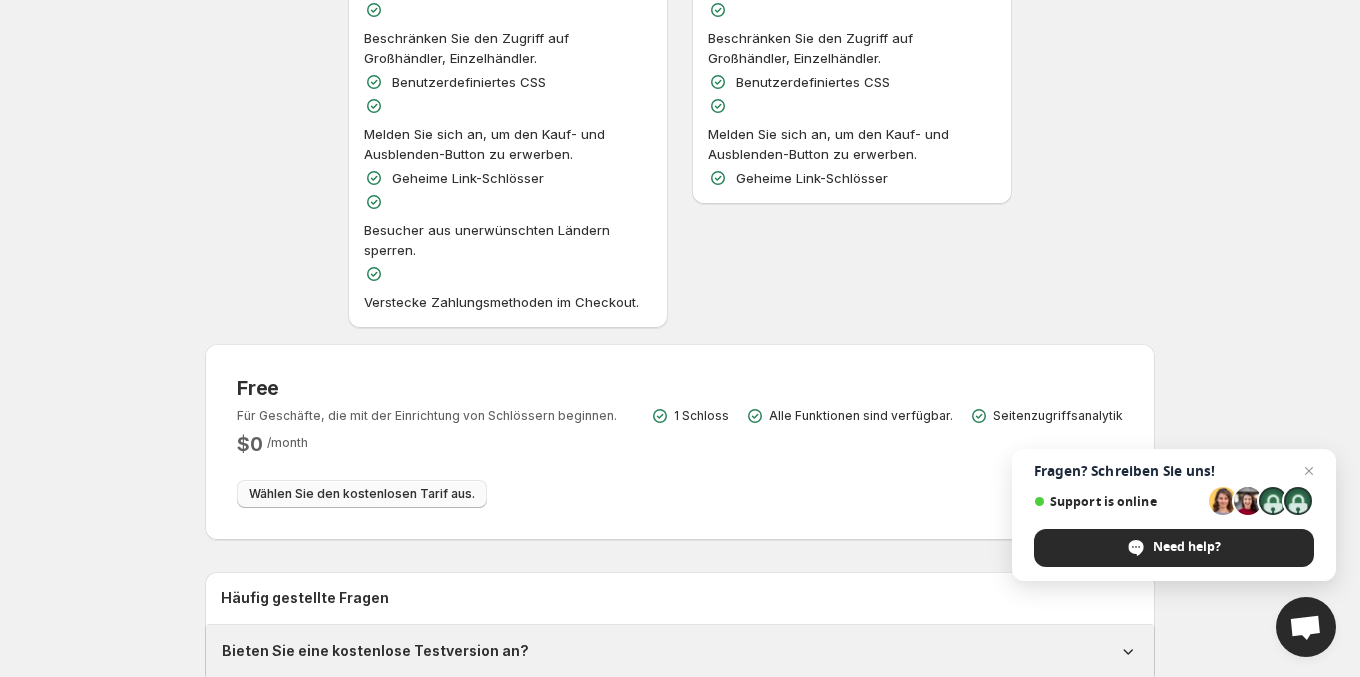click on "Advanced 7-tägige kostenlose Testversion verfügbar. $ 14.99 /  month Starten Sie die 7-tägige Testversion. Verstecke die Preise der Produkte vor Besuchern. Verstecke Produkt, Kollektion, Blog, Seiten Passwortgeschützte B2B-Seite sperrt. Beschränken Sie den Zugriff auf Großhändler, Einzelhändler. Benutzerdefiniertes CSS Melden Sie sich an, um den Kauf- und Ausblenden-Button zu erwerben. Geheime Link-Schlösser Besucher aus unerwünschten Ländern sperren. Verstecke Zahlungsmethoden im Checkout. Basic 7-tägige kostenlose Testversion verfügbar. $ 6.99 /  month Starten Sie die 7-tägige Testversion. Verstecke die Preise der Produkte vor Besuchern. Verstecke Produkt, Kollektion, Blog, Seiten Passwortgeschützte B2B-Seite sperrt. Beschränken Sie den Zugriff auf Großhändler, Einzelhändler. Benutzerdefiniertes CSS Melden Sie sich an, um den Kauf- und Ausblenden-Button zu erwerben. Geheime Link-Schlösser" at bounding box center (680, -8) 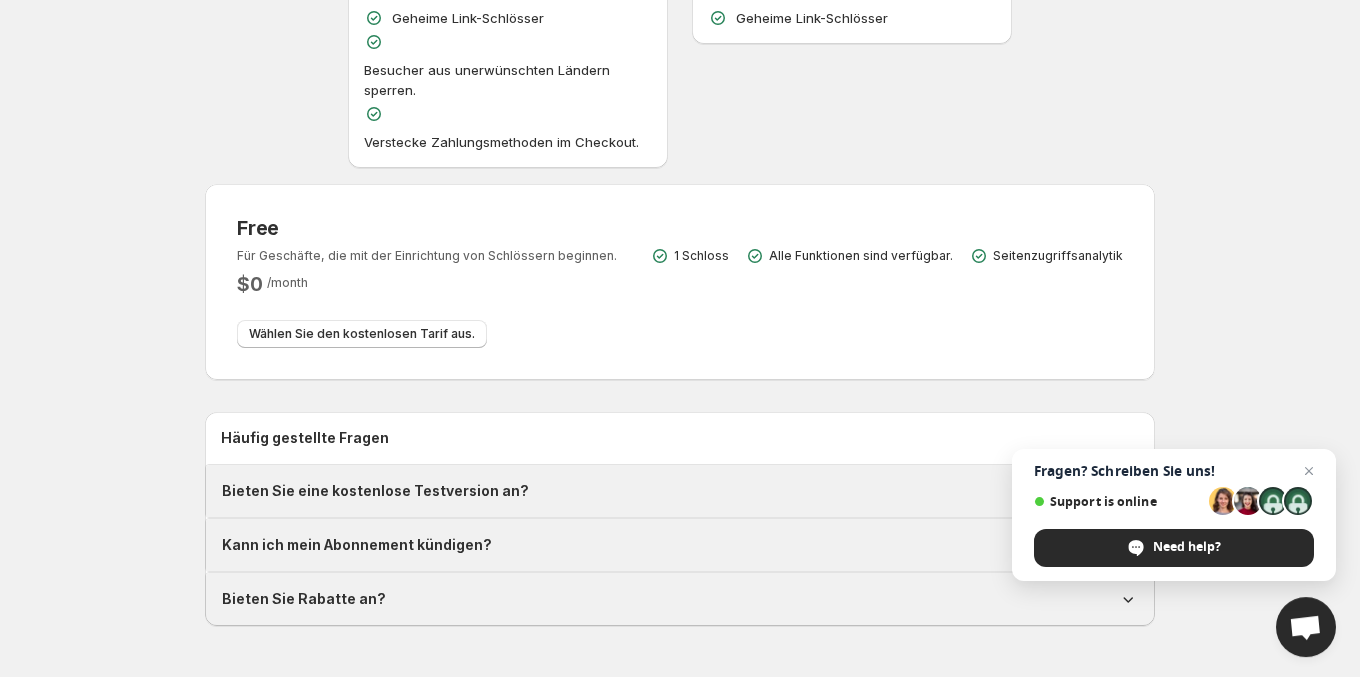 scroll, scrollTop: 735, scrollLeft: 0, axis: vertical 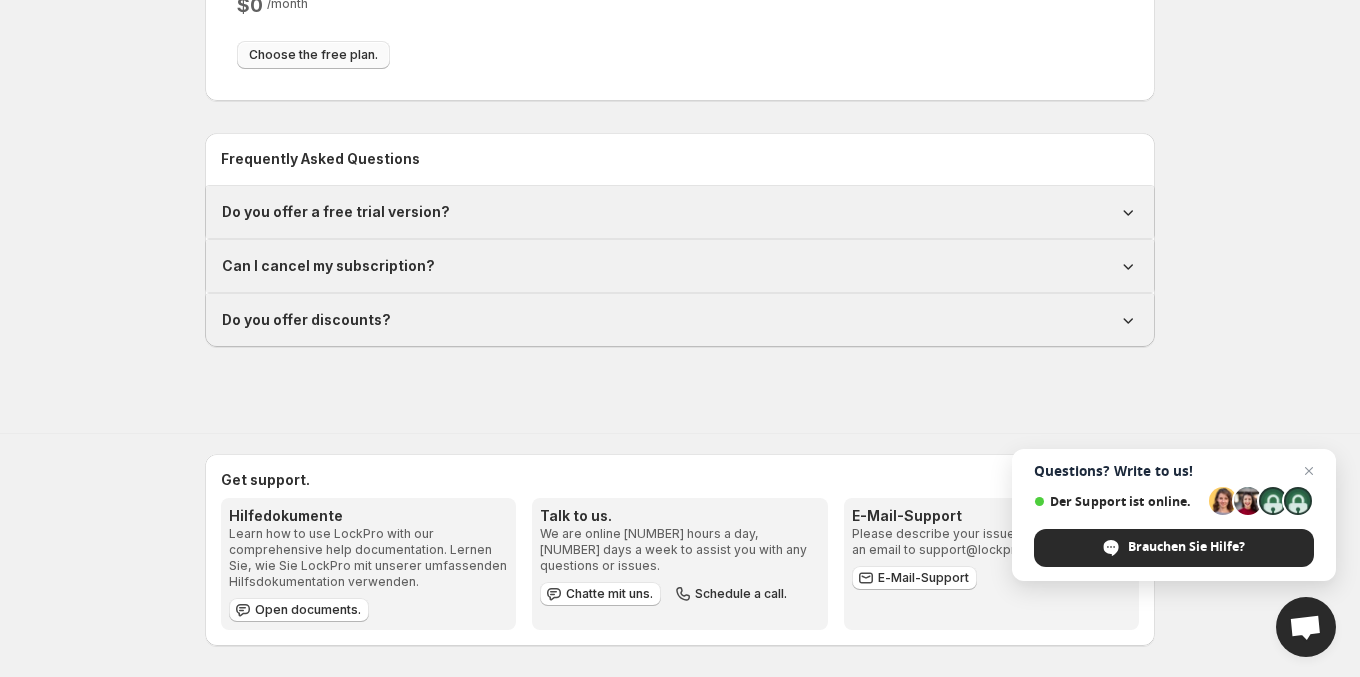 click on "Choose the free plan." at bounding box center [313, 55] 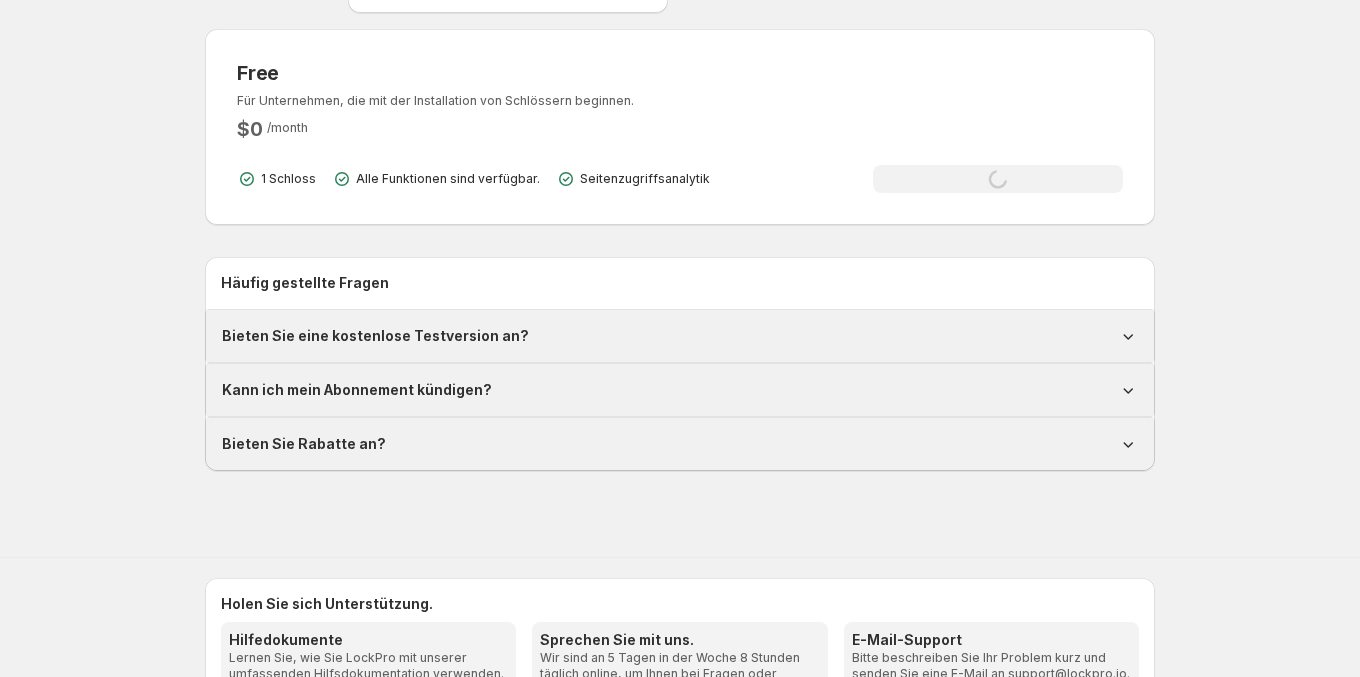 scroll, scrollTop: 0, scrollLeft: 0, axis: both 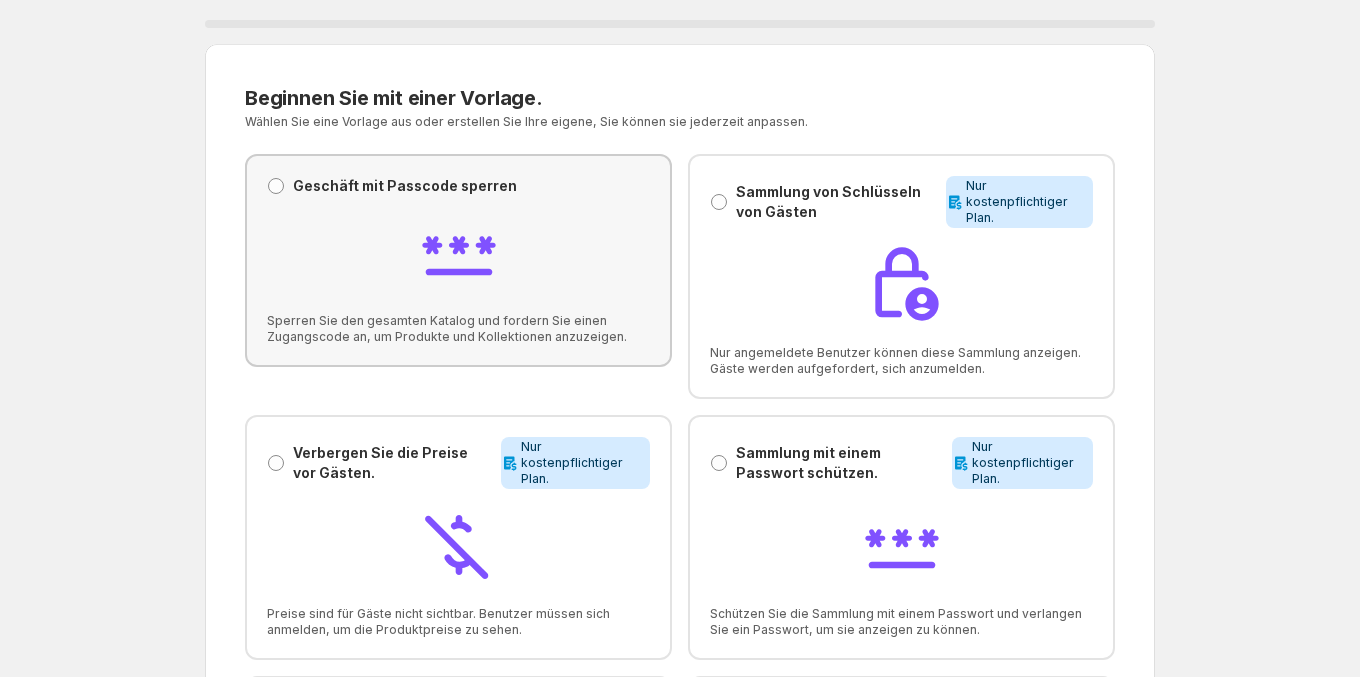 click at bounding box center [458, 254] 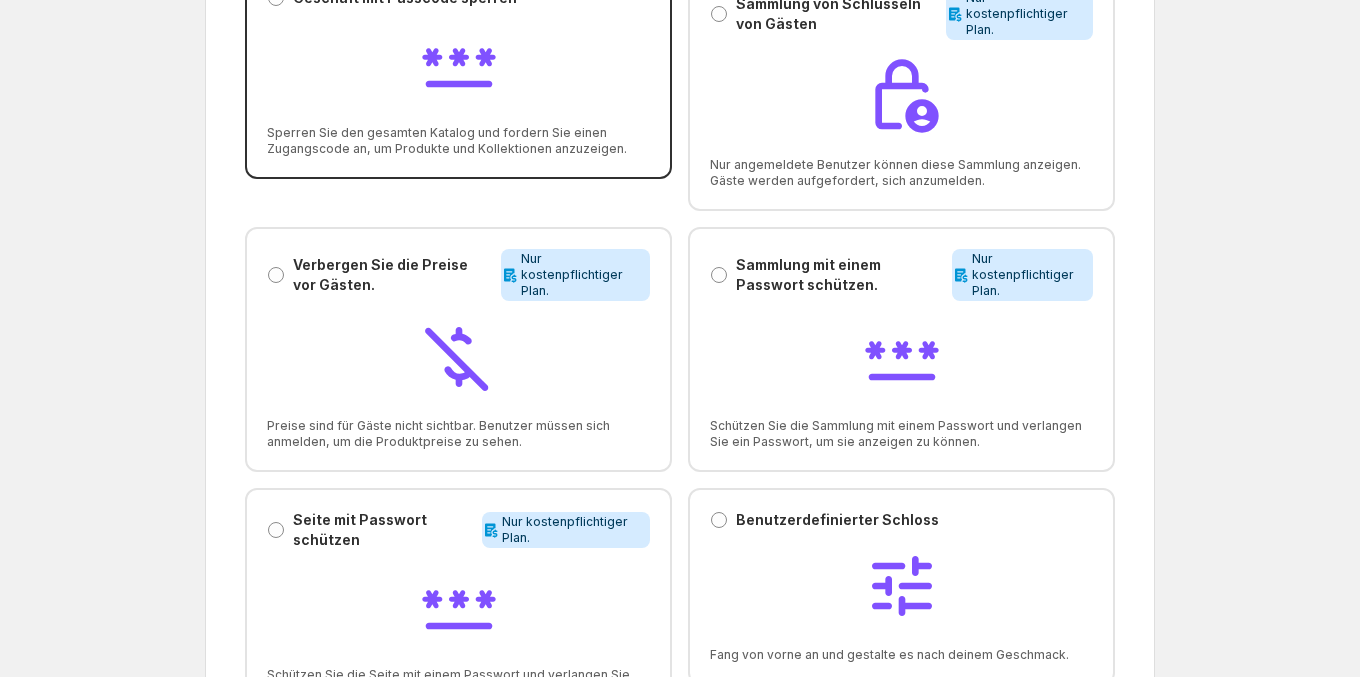 scroll, scrollTop: 420, scrollLeft: 0, axis: vertical 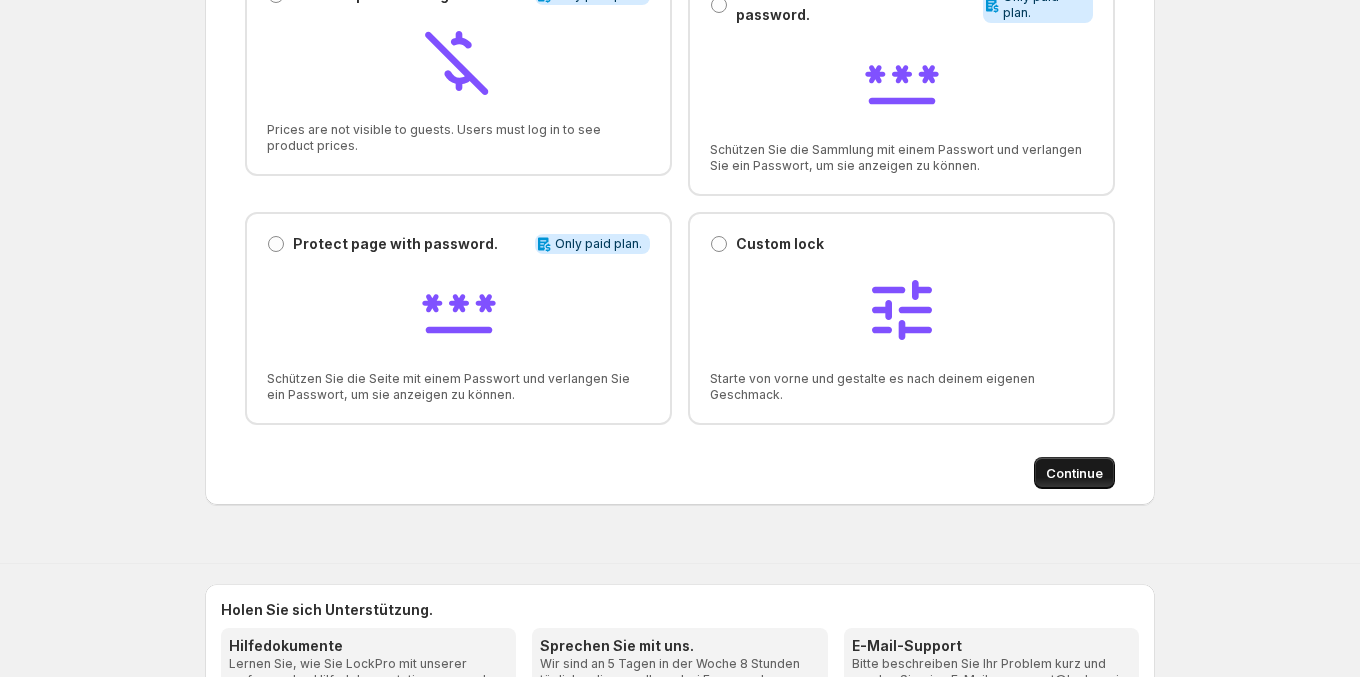 click on "Onboarding 0 % Start with a template. This page is ready. Start with a template. Wählen Sie eine Vorlage aus oder erstellen Sie Ihre eigene, Sie können sie jederzeit anpassen. Lock business with passcode. Lock business with passcode. Lock the entire catalog and request an access code to view products and collections. Collection of keys from guests Collection of keys from guests Info Only paid plan. Only registered users can view this collection. Guests are asked to sign in. Hide the prices from guests. Hide the prices from guests. Info Only paid plan. Prices are not visible to guests. Users must log in to see product prices. Protect collection with a password. Protect collection with a password. Info Only paid plan. Schützen Sie die Sammlung mit einem Passwort und verlangen Sie ein Passwort, um sie anzeigen zu können. Protect page with password. Protect page with password. Info Only paid plan. Schützen Sie die Seite mit einem Passwort und verlangen Sie ein Passwort, um sie anzeigen zu können. Continue" at bounding box center [680, -82] 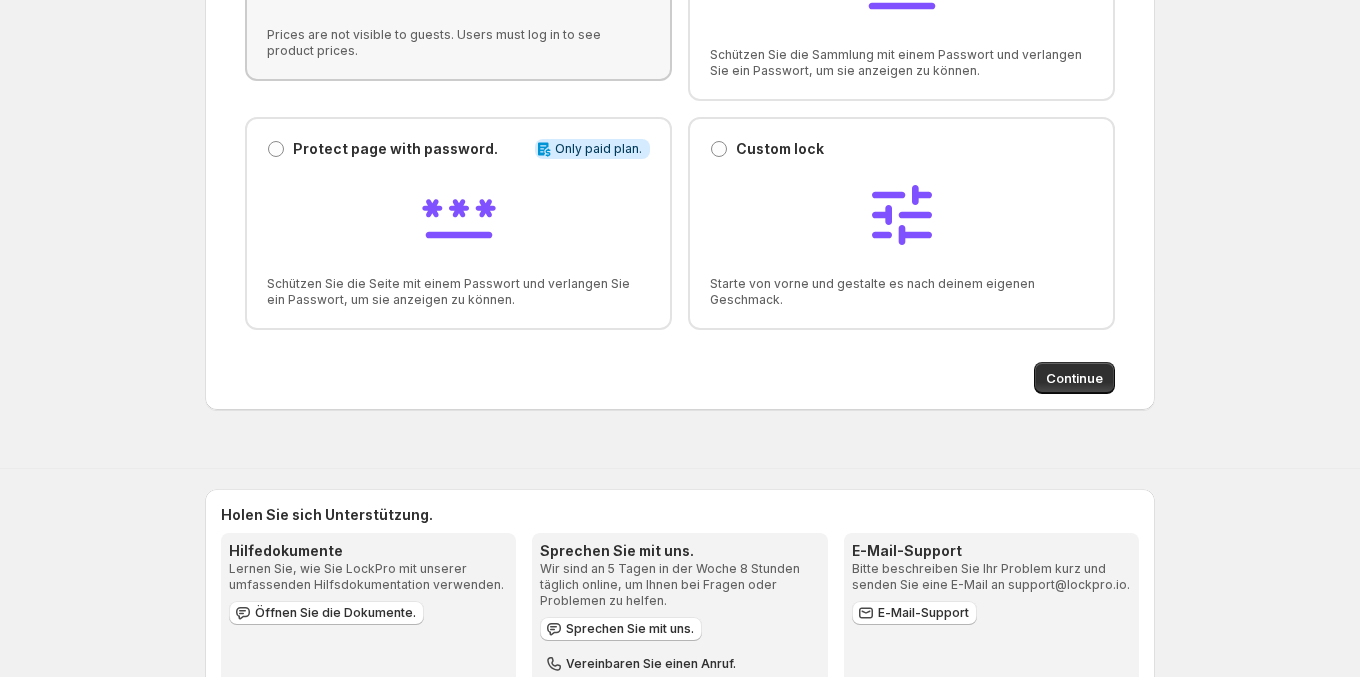 scroll, scrollTop: 574, scrollLeft: 0, axis: vertical 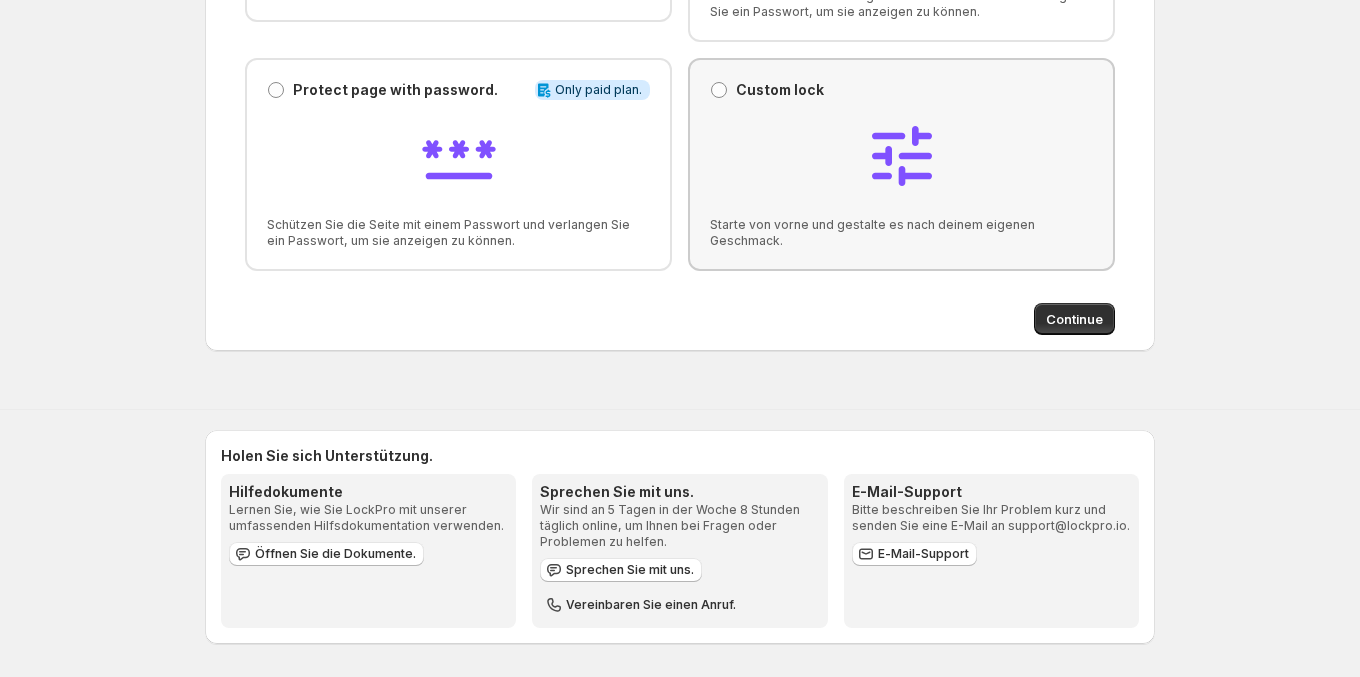 click at bounding box center (901, 158) 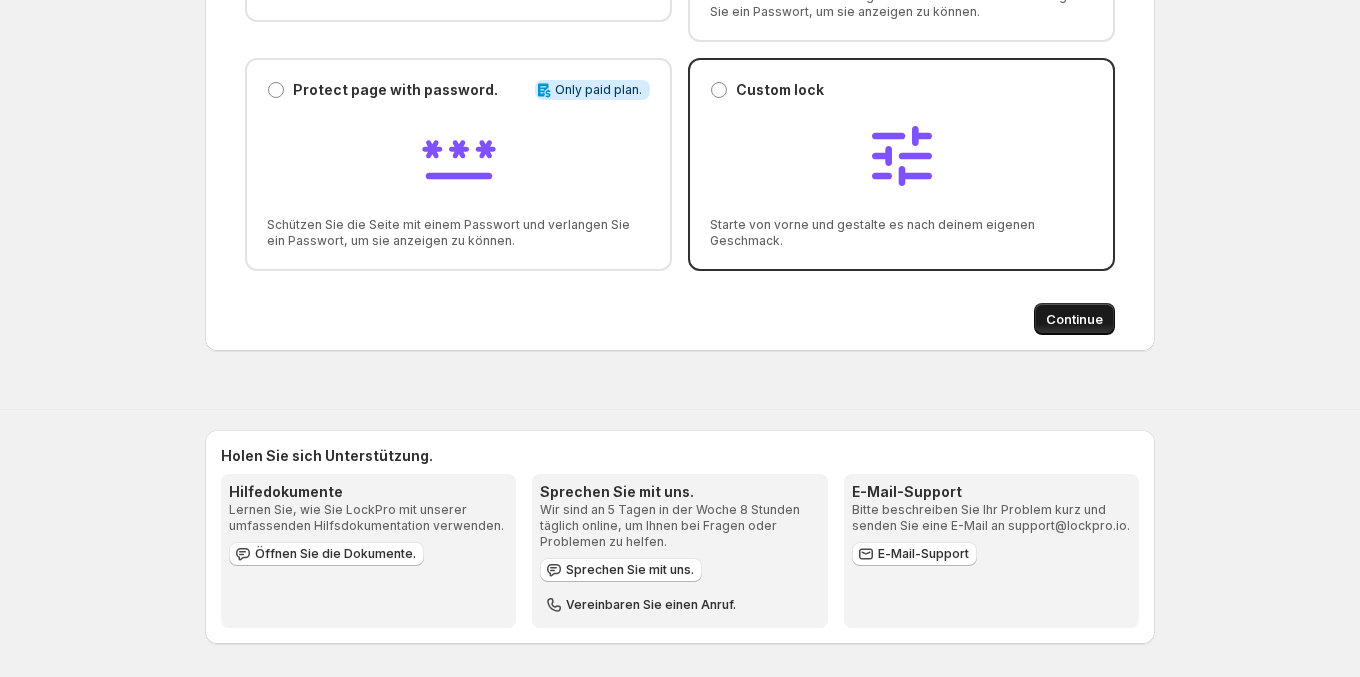 click on "Continue" at bounding box center (1074, 319) 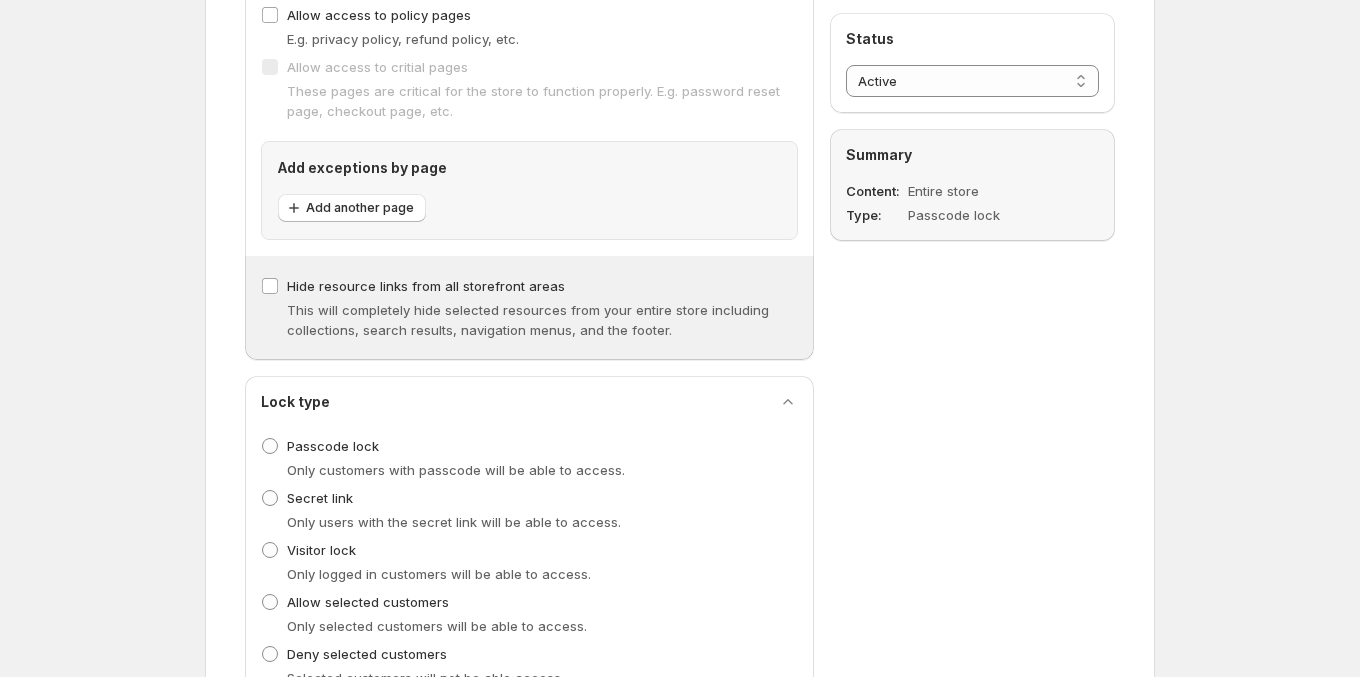 scroll, scrollTop: 259, scrollLeft: 0, axis: vertical 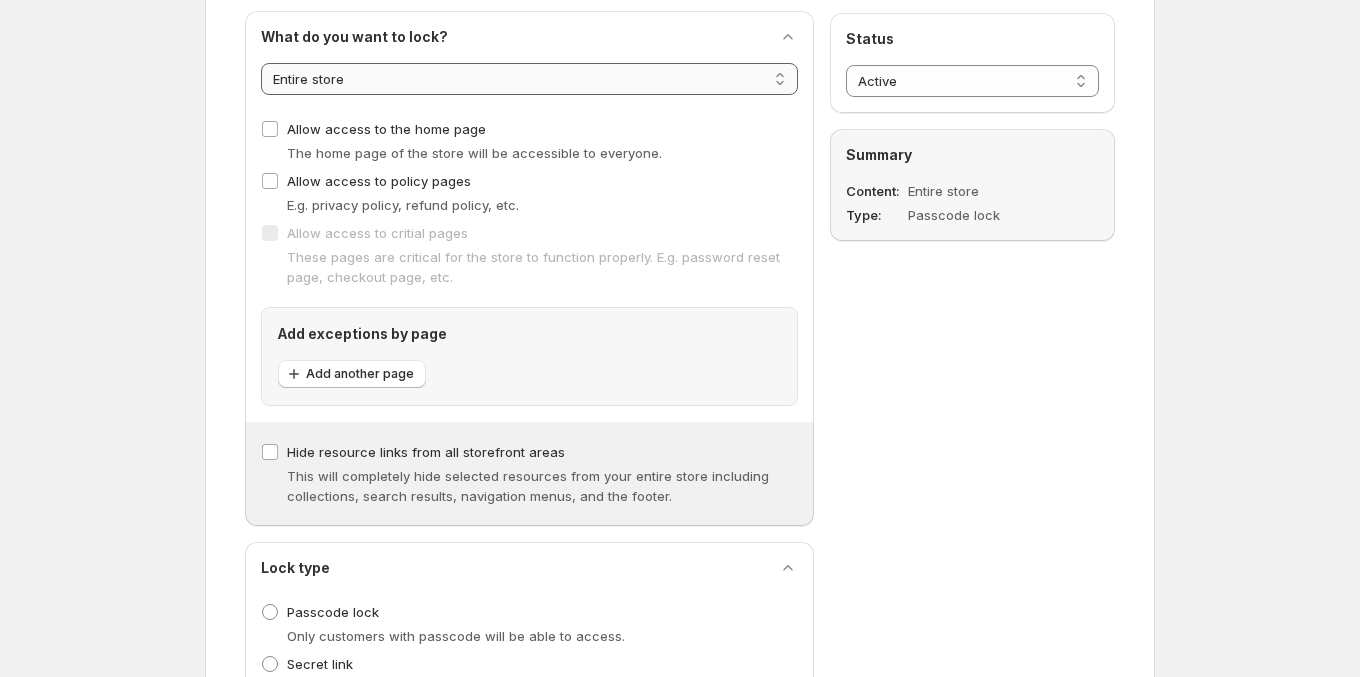 click on "**********" at bounding box center (529, 79) 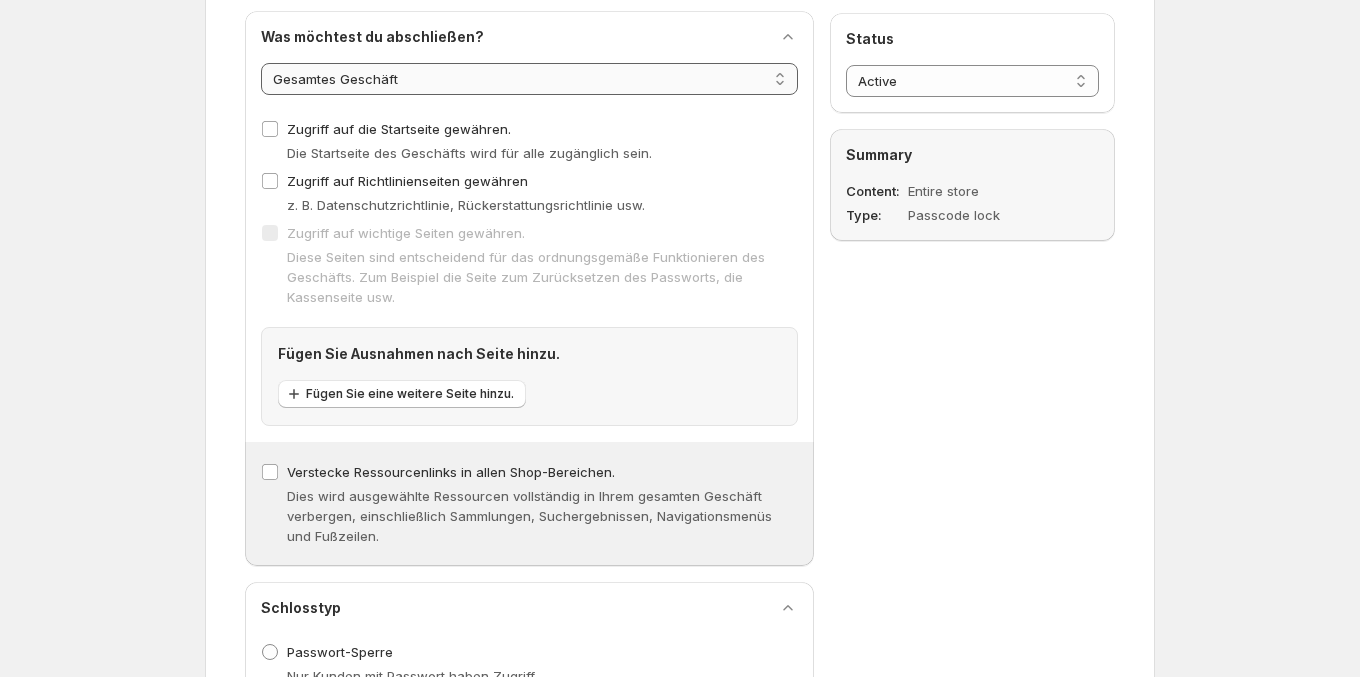 click on "**********" at bounding box center [0, 0] 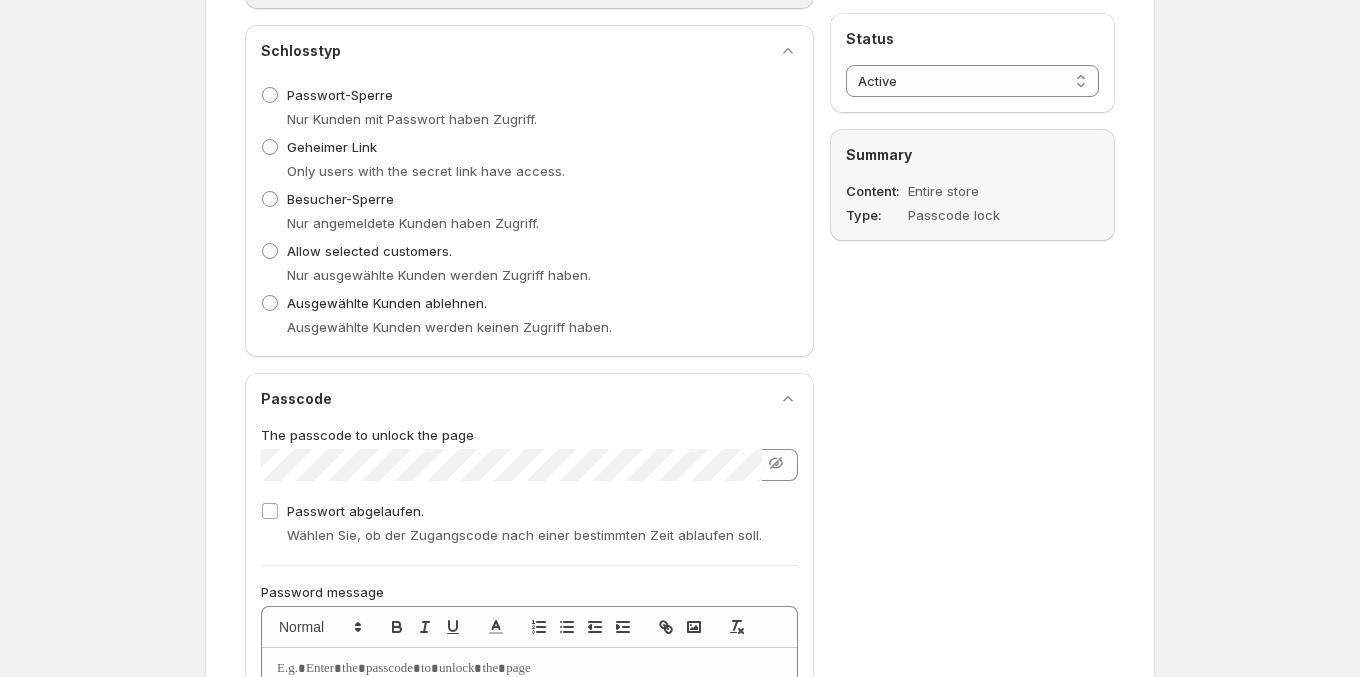 scroll, scrollTop: 889, scrollLeft: 0, axis: vertical 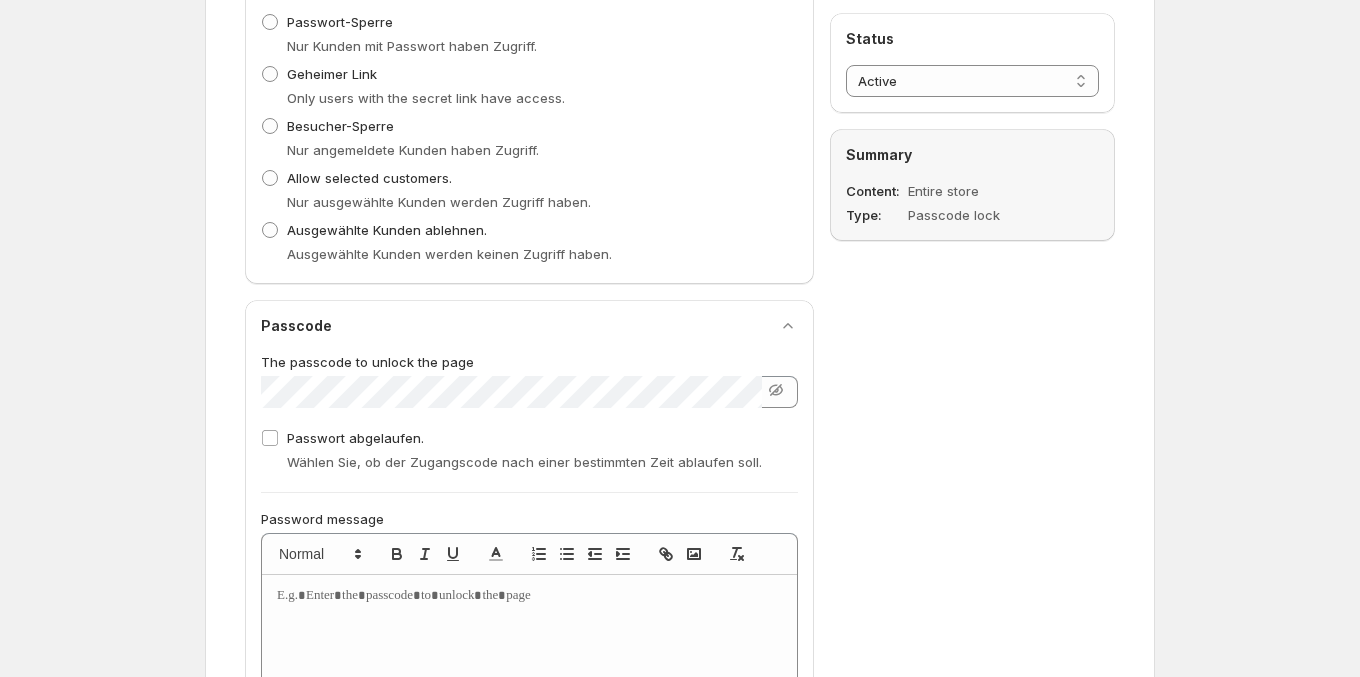click on "**********" at bounding box center [672, 159] 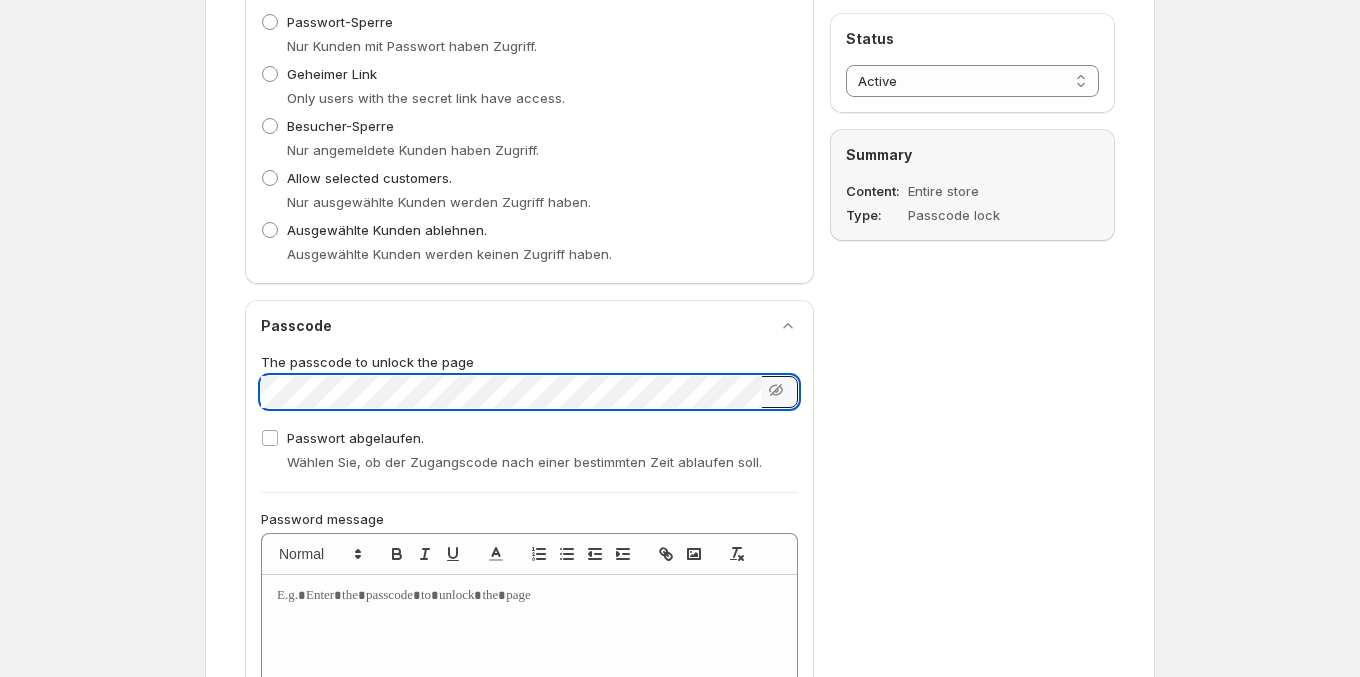 click on "**********" at bounding box center [672, 159] 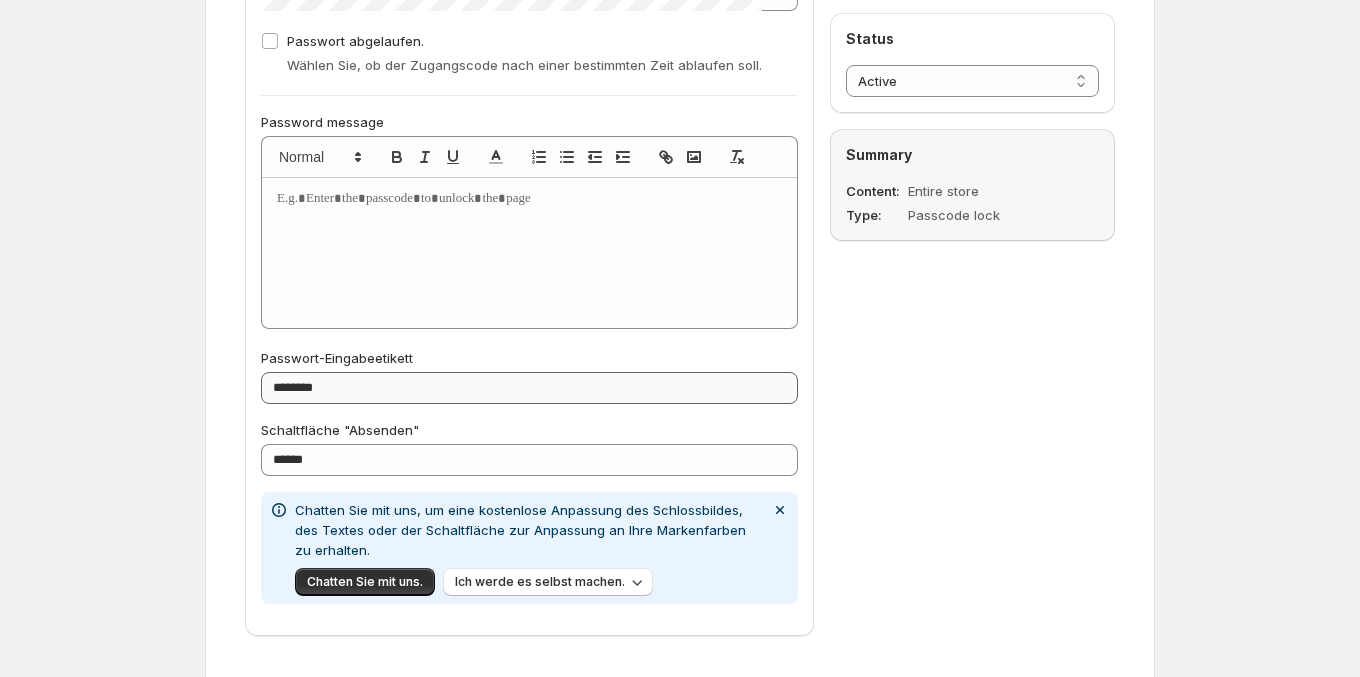 scroll, scrollTop: 1309, scrollLeft: 0, axis: vertical 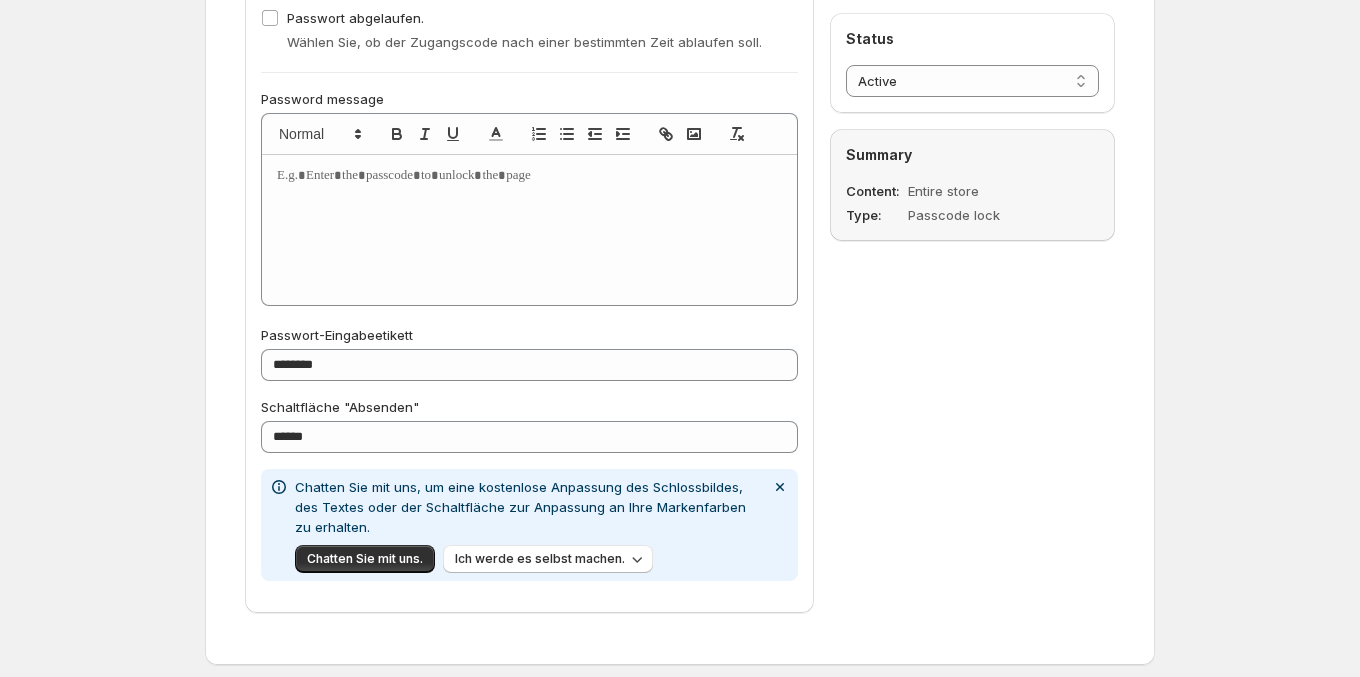 click at bounding box center [529, 230] 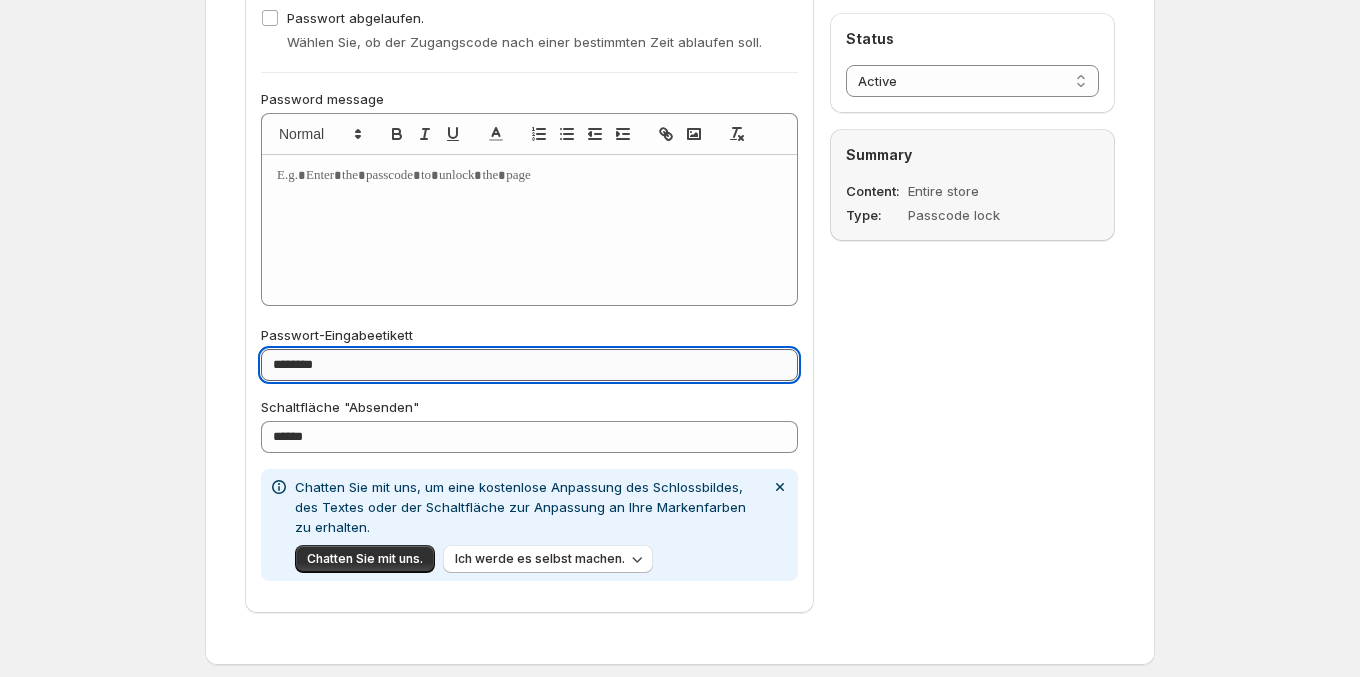 click on "**********" at bounding box center (529, 365) 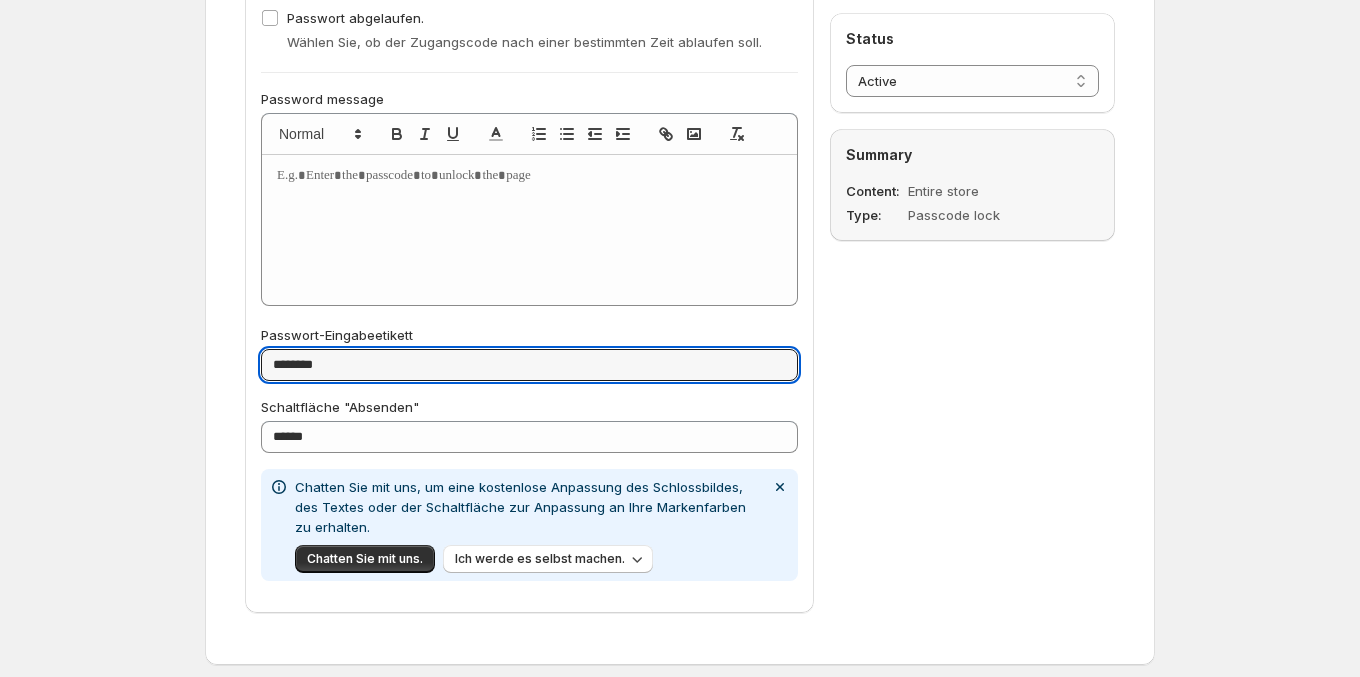 drag, startPoint x: 359, startPoint y: 368, endPoint x: 168, endPoint y: 369, distance: 191.00262 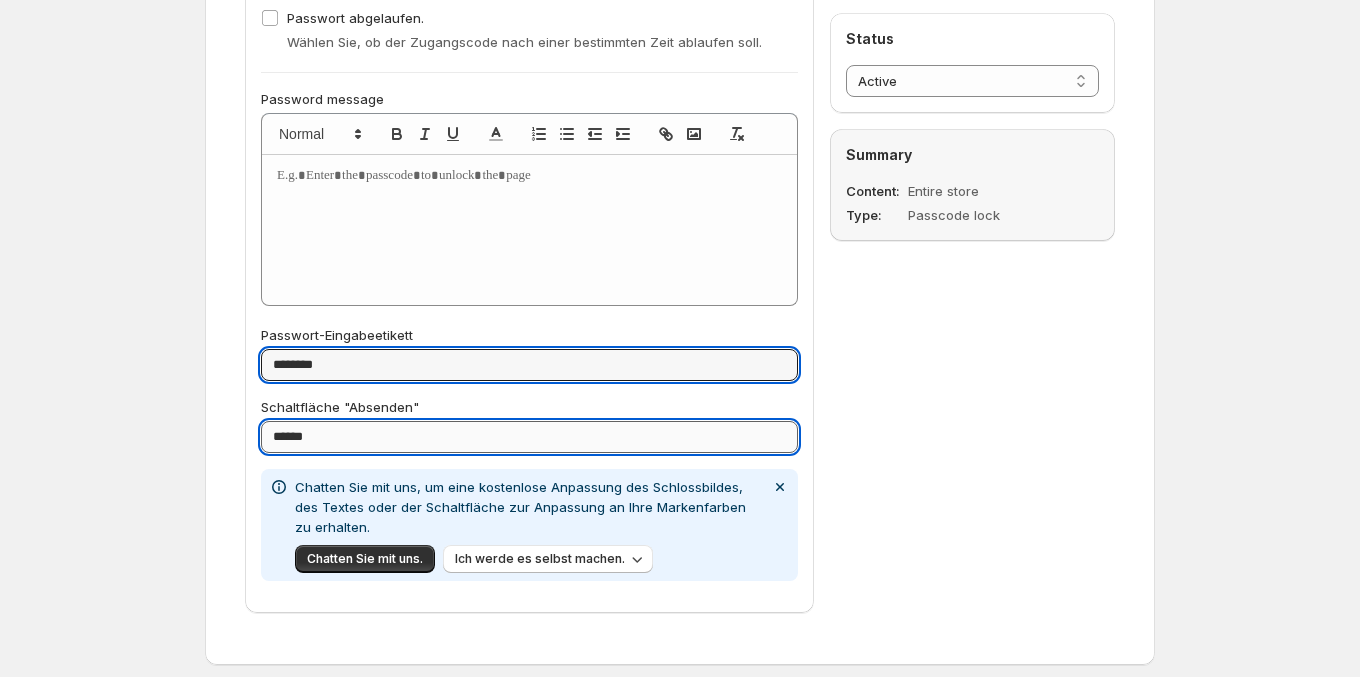 click on "******" at bounding box center (529, 437) 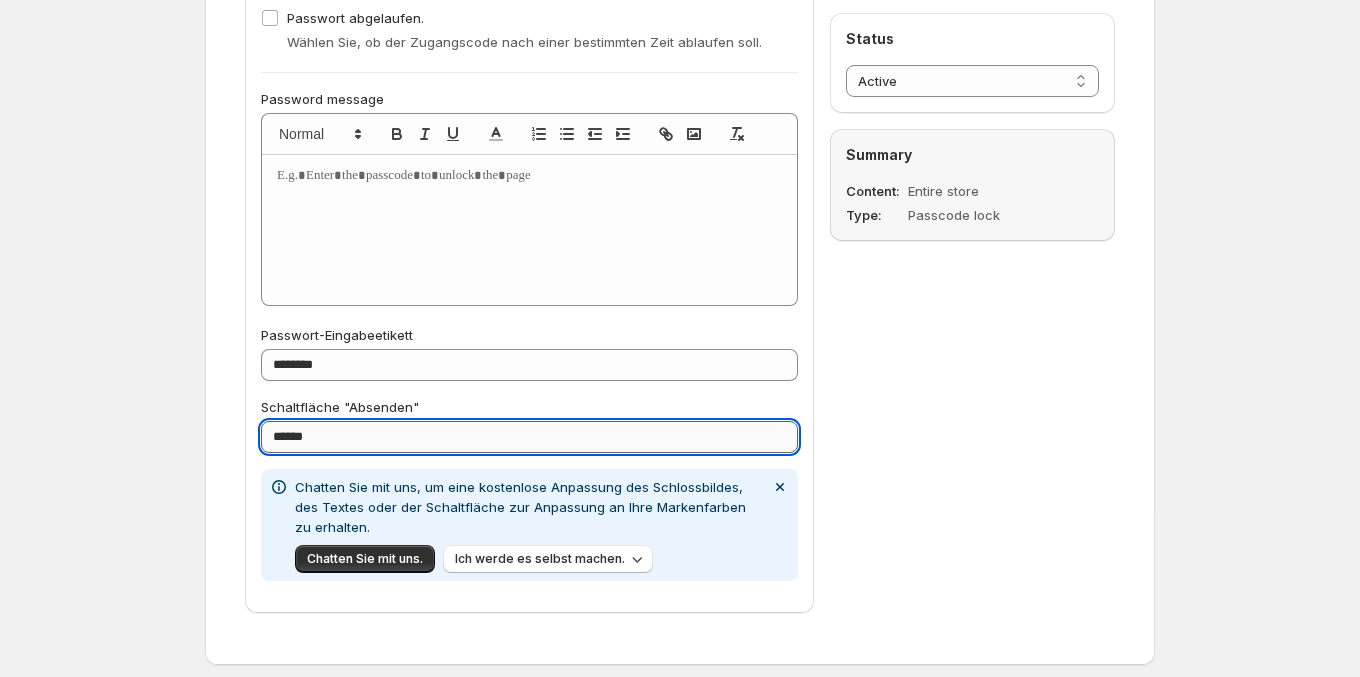 click on "******" at bounding box center [529, 437] 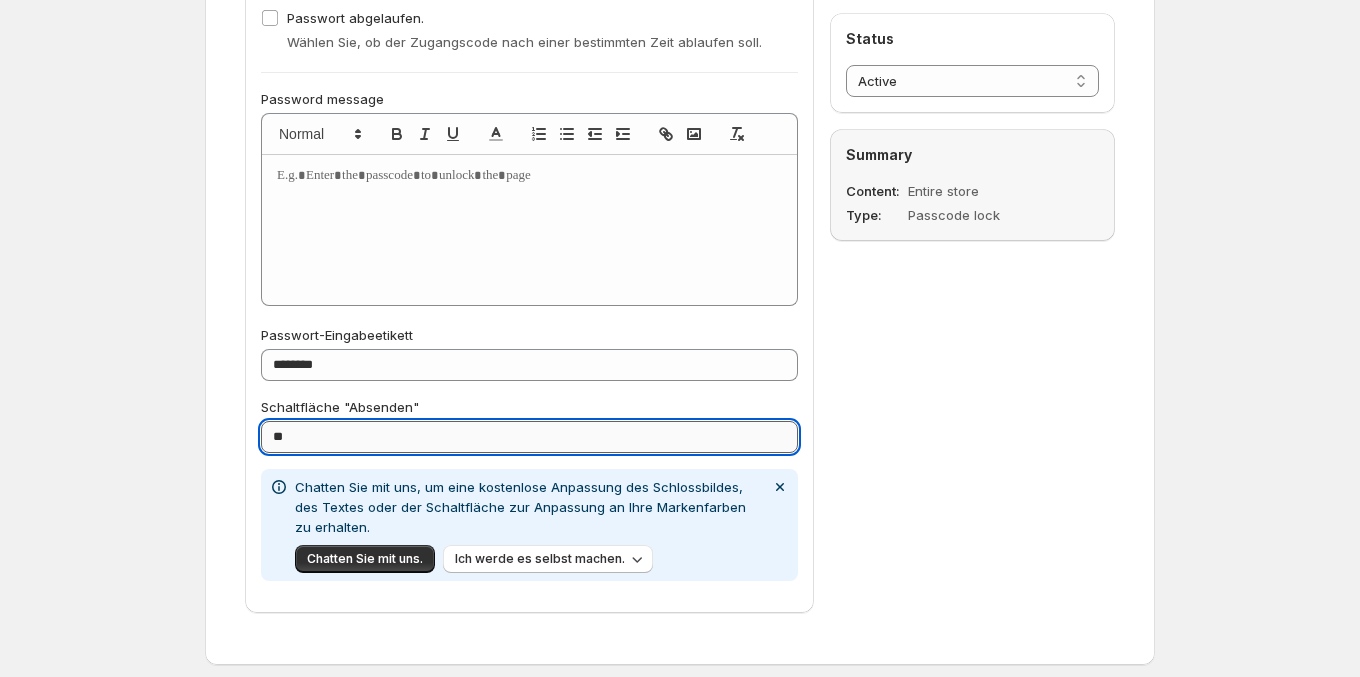 type on "*" 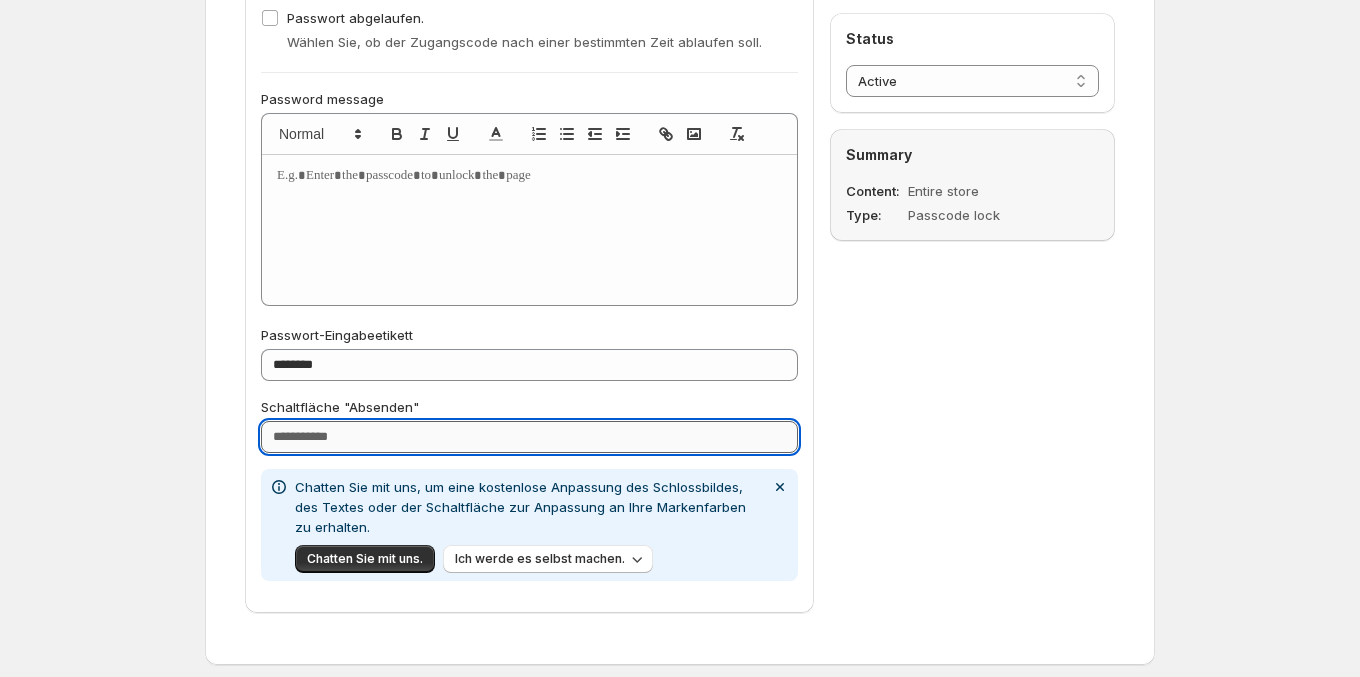 type on "*" 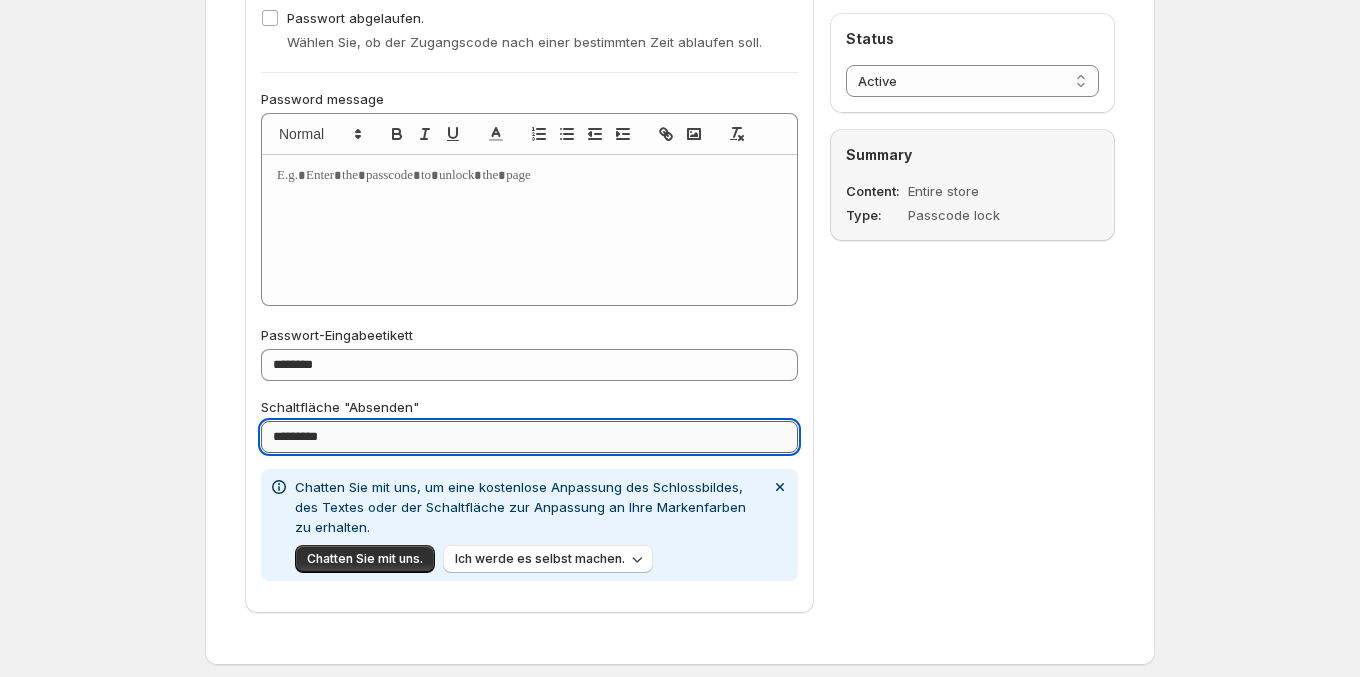 drag, startPoint x: 296, startPoint y: 429, endPoint x: 188, endPoint y: 414, distance: 109.03669 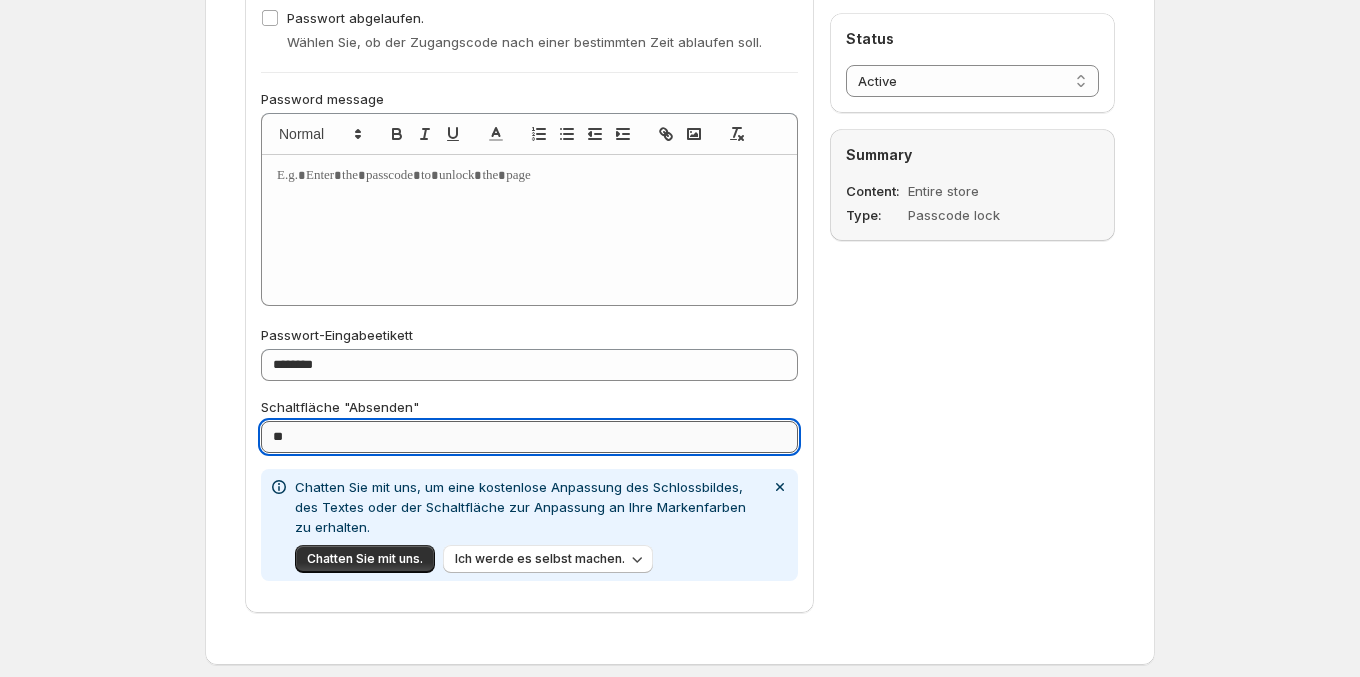 type on "*" 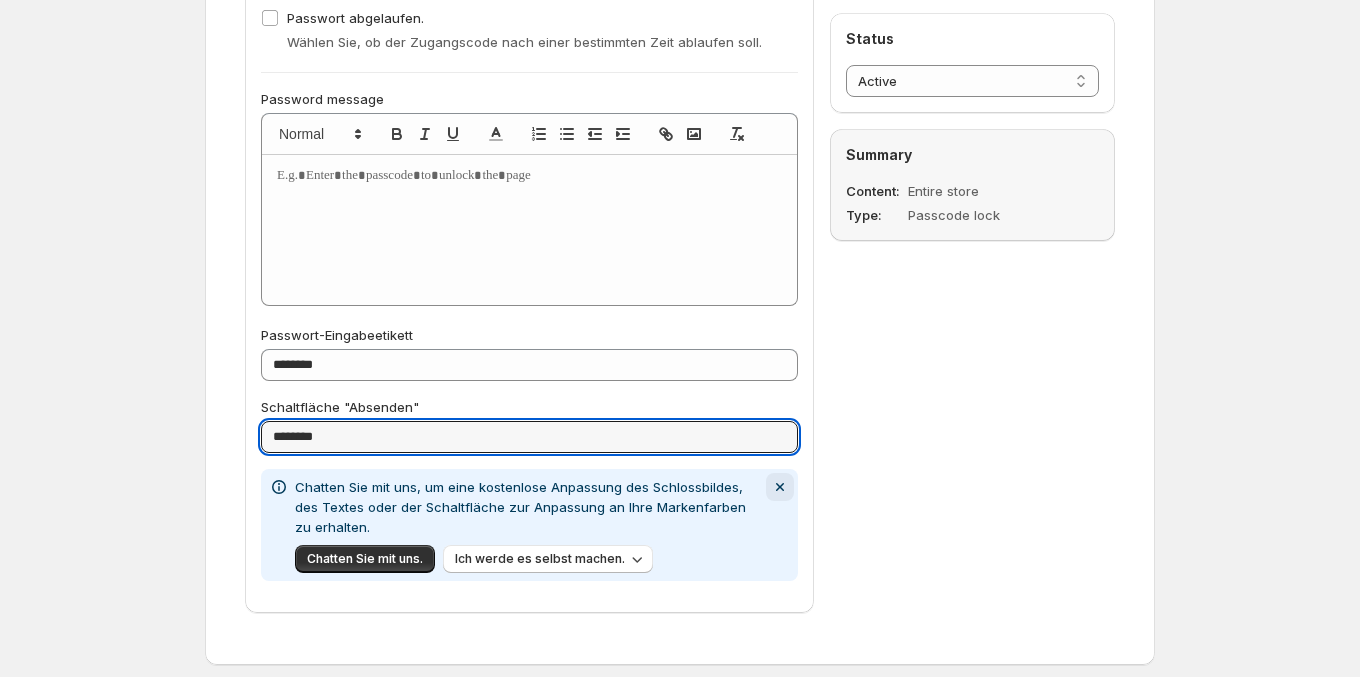 type on "**********" 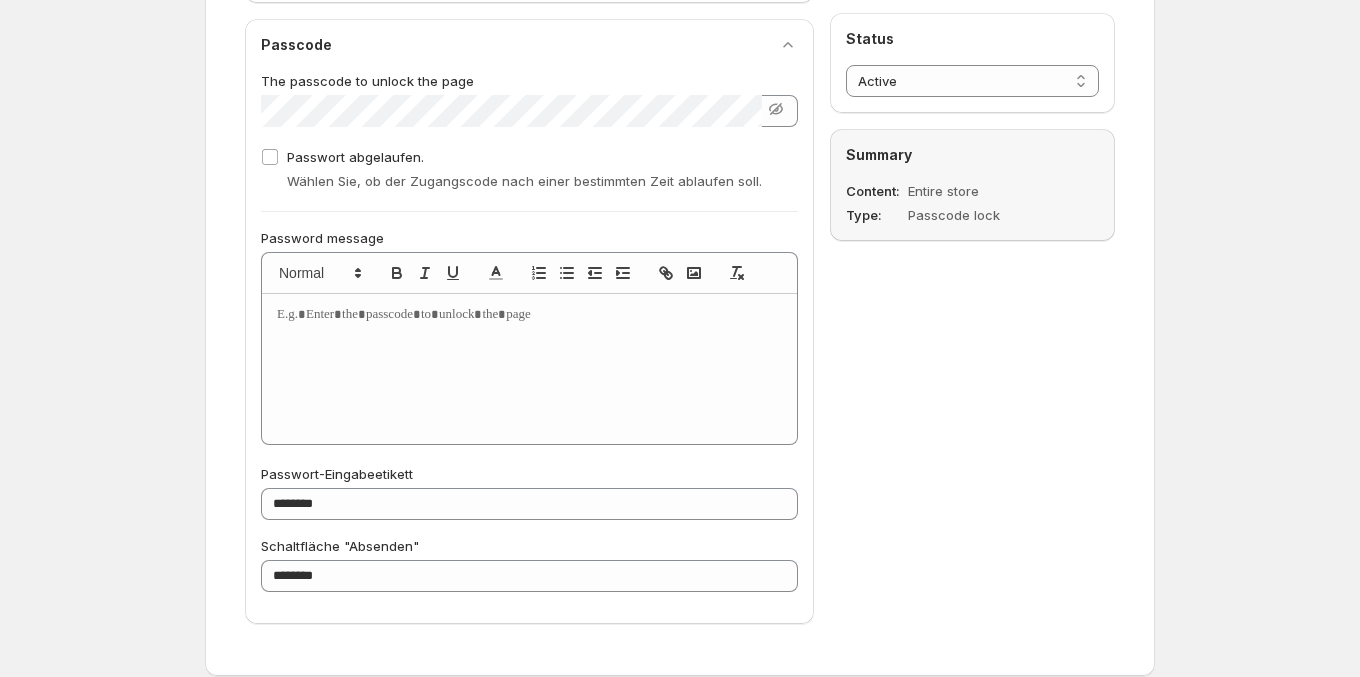 scroll, scrollTop: 1099, scrollLeft: 0, axis: vertical 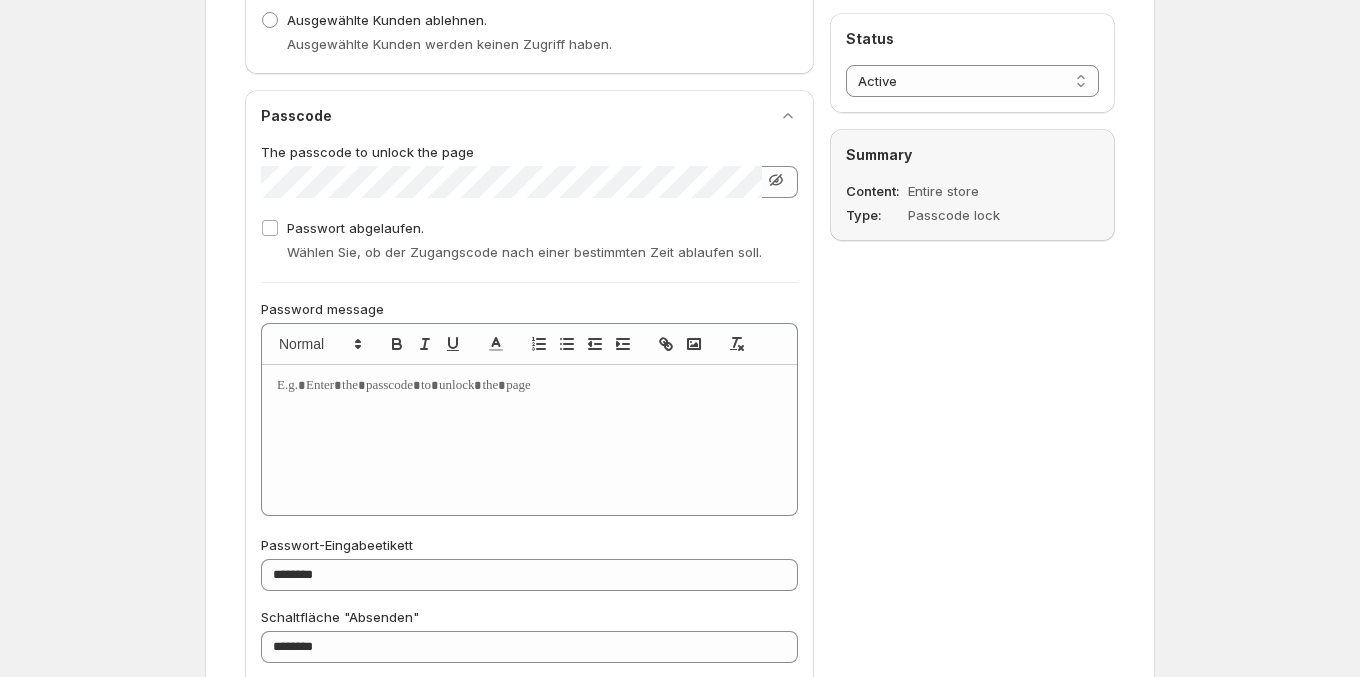 click 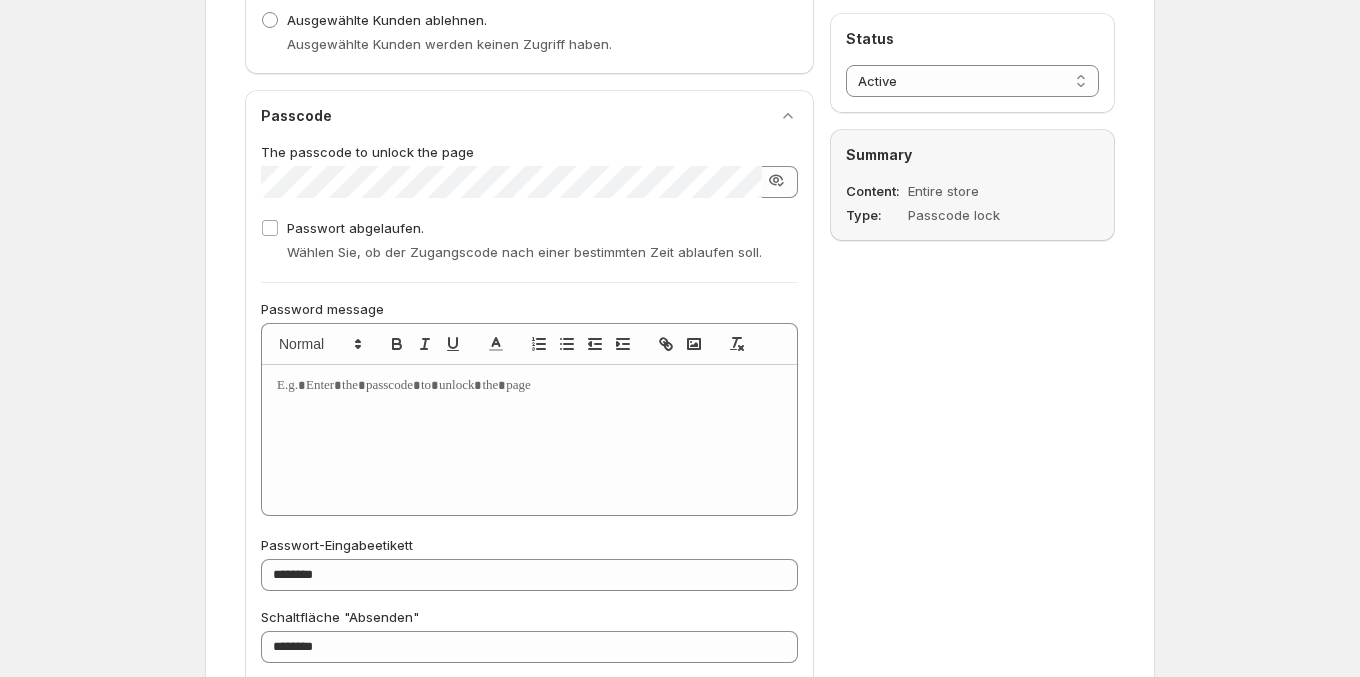 click 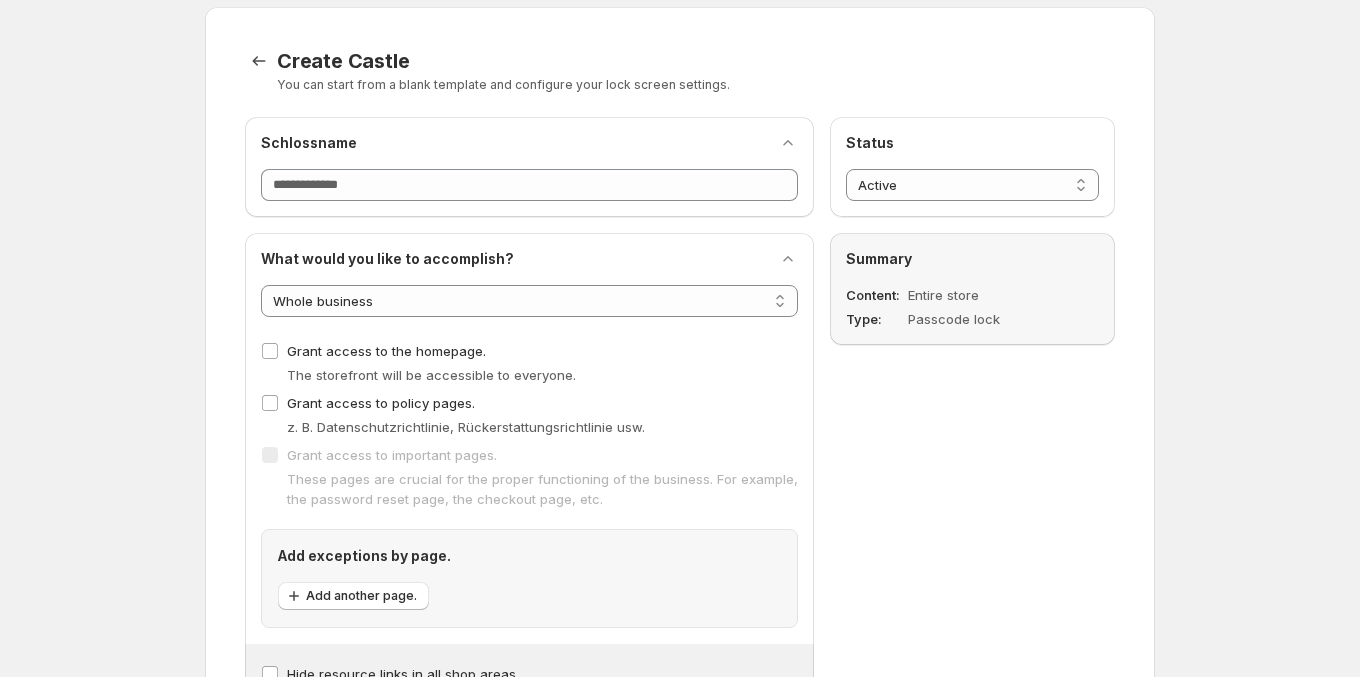 scroll, scrollTop: 0, scrollLeft: 0, axis: both 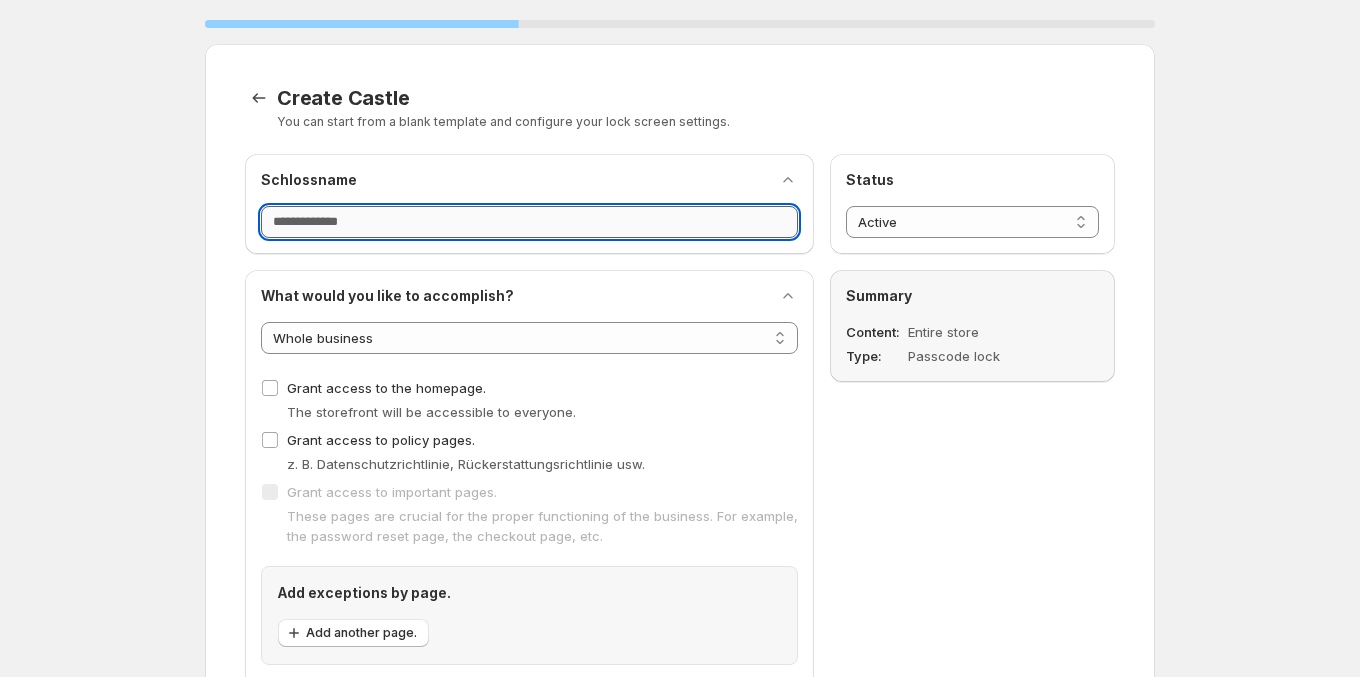 click on "Schlossname" at bounding box center (529, 222) 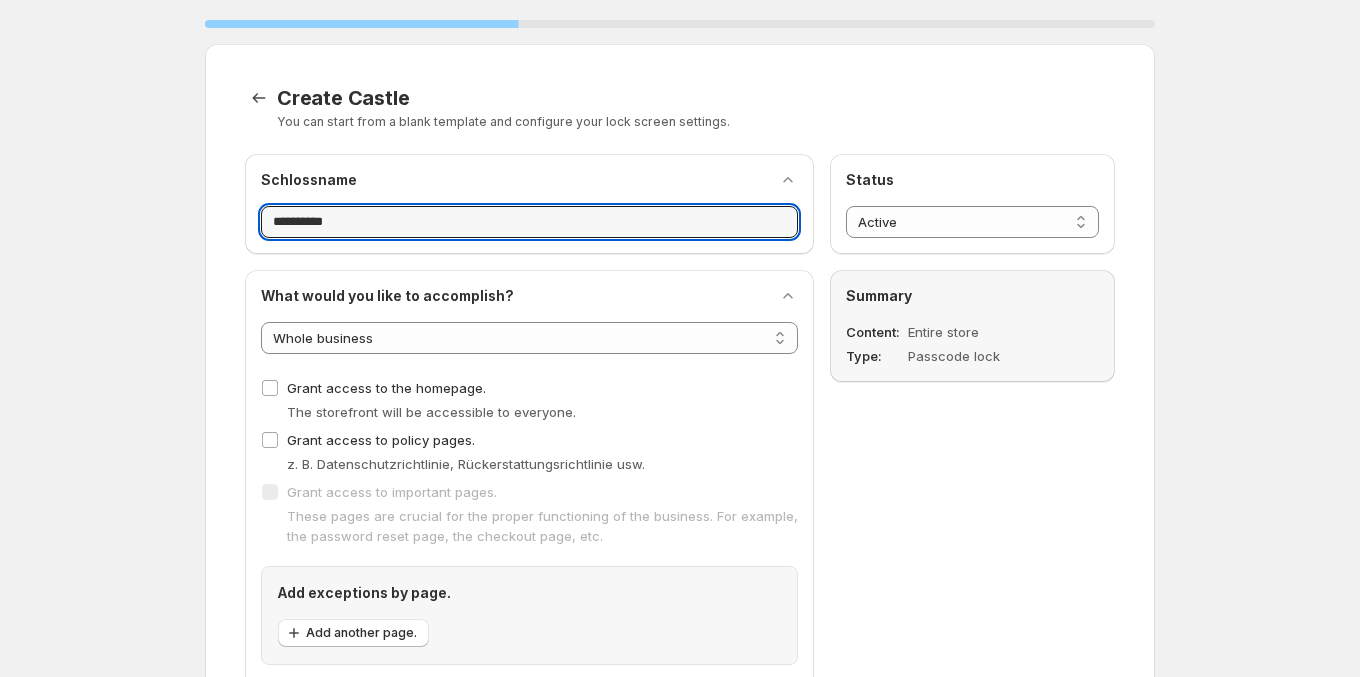 type on "**********" 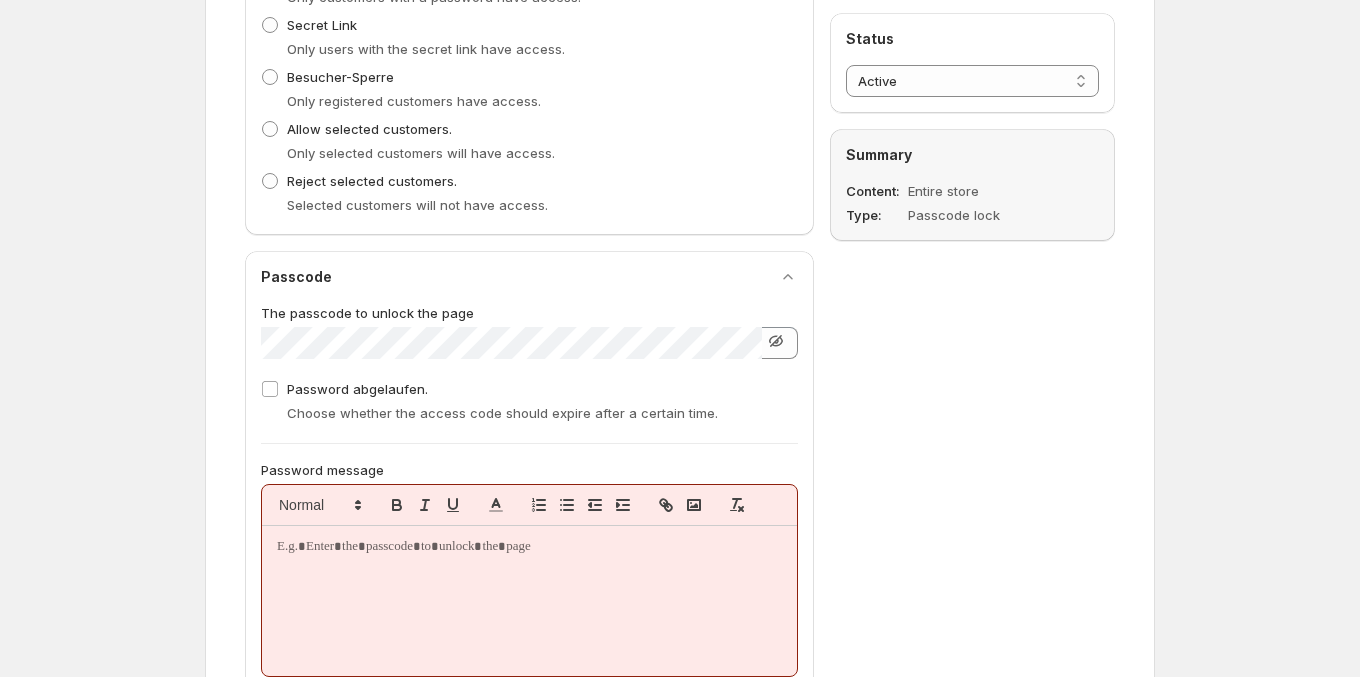 scroll, scrollTop: 902, scrollLeft: 0, axis: vertical 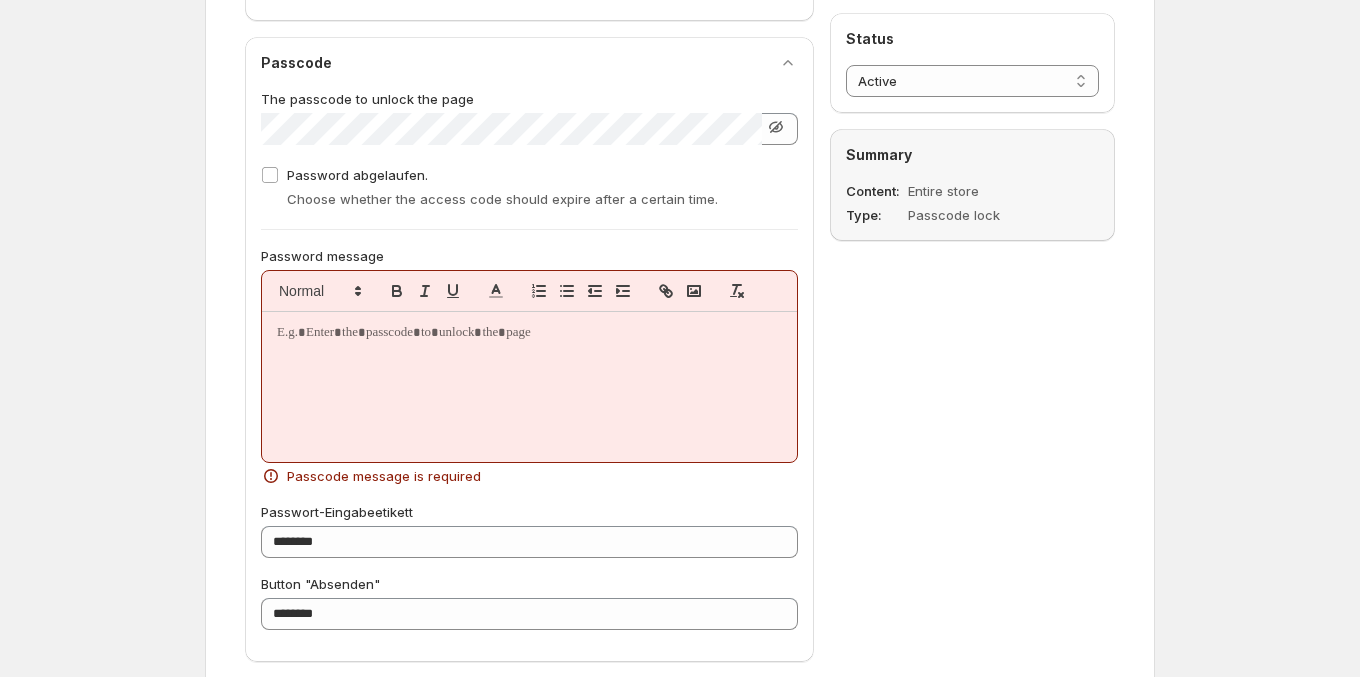 click at bounding box center [529, 387] 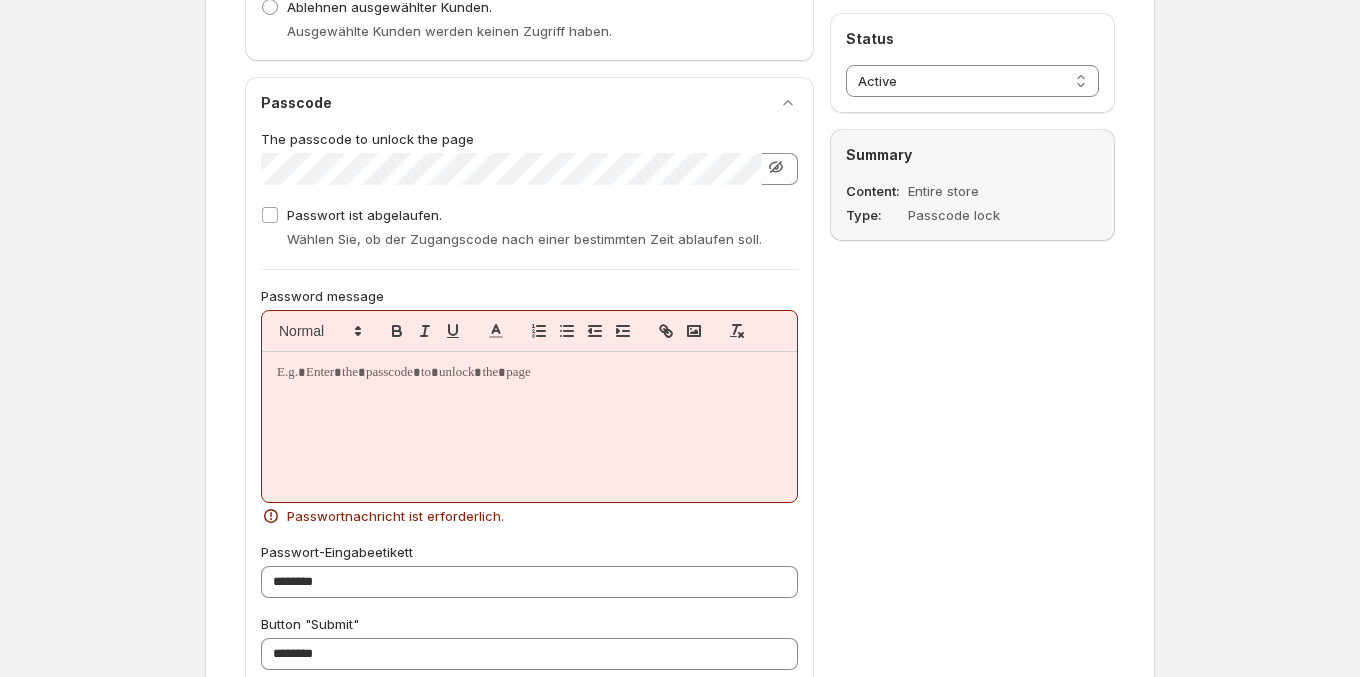 click at bounding box center [529, 373] 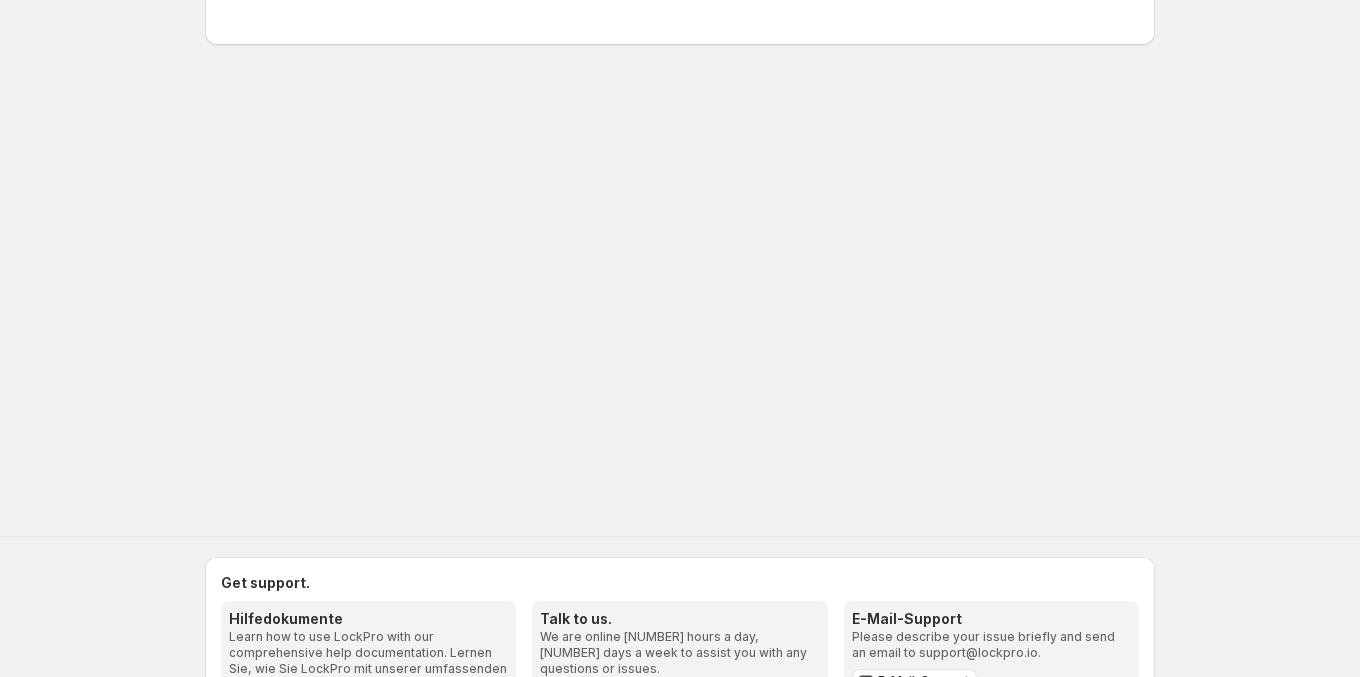 scroll, scrollTop: 70, scrollLeft: 0, axis: vertical 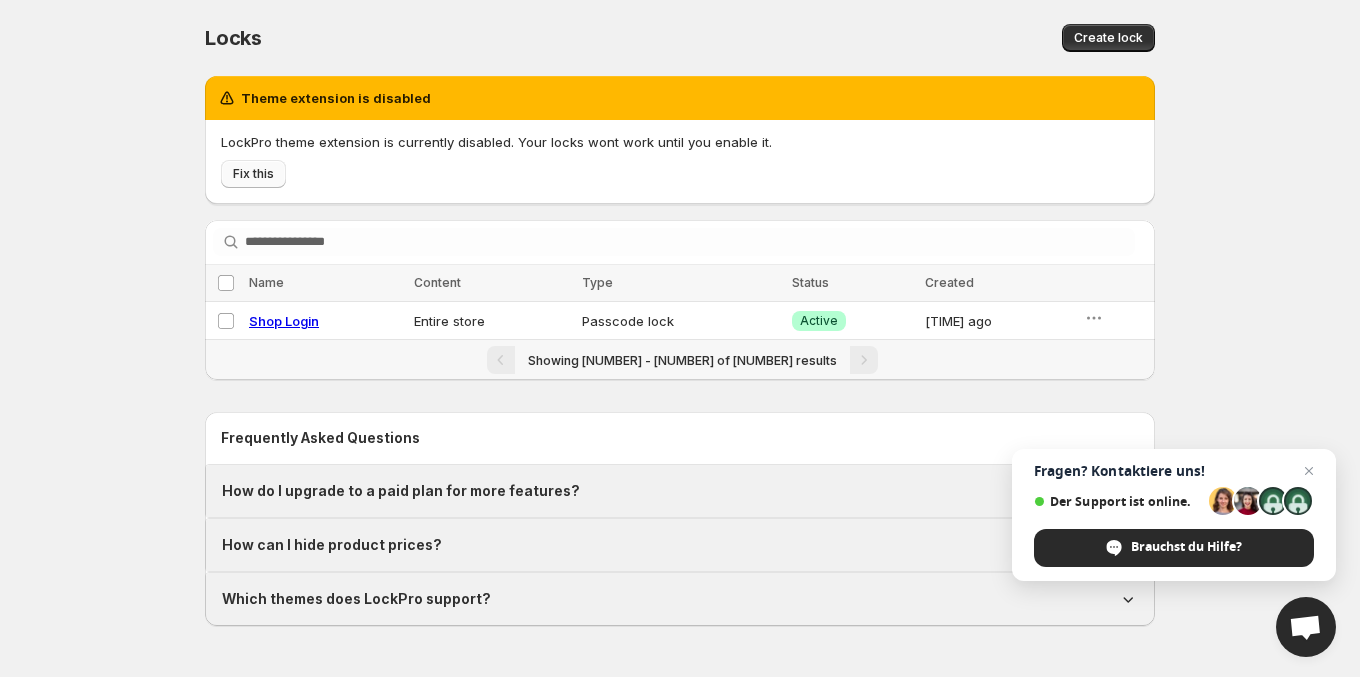 click on "Fix this" at bounding box center (253, 174) 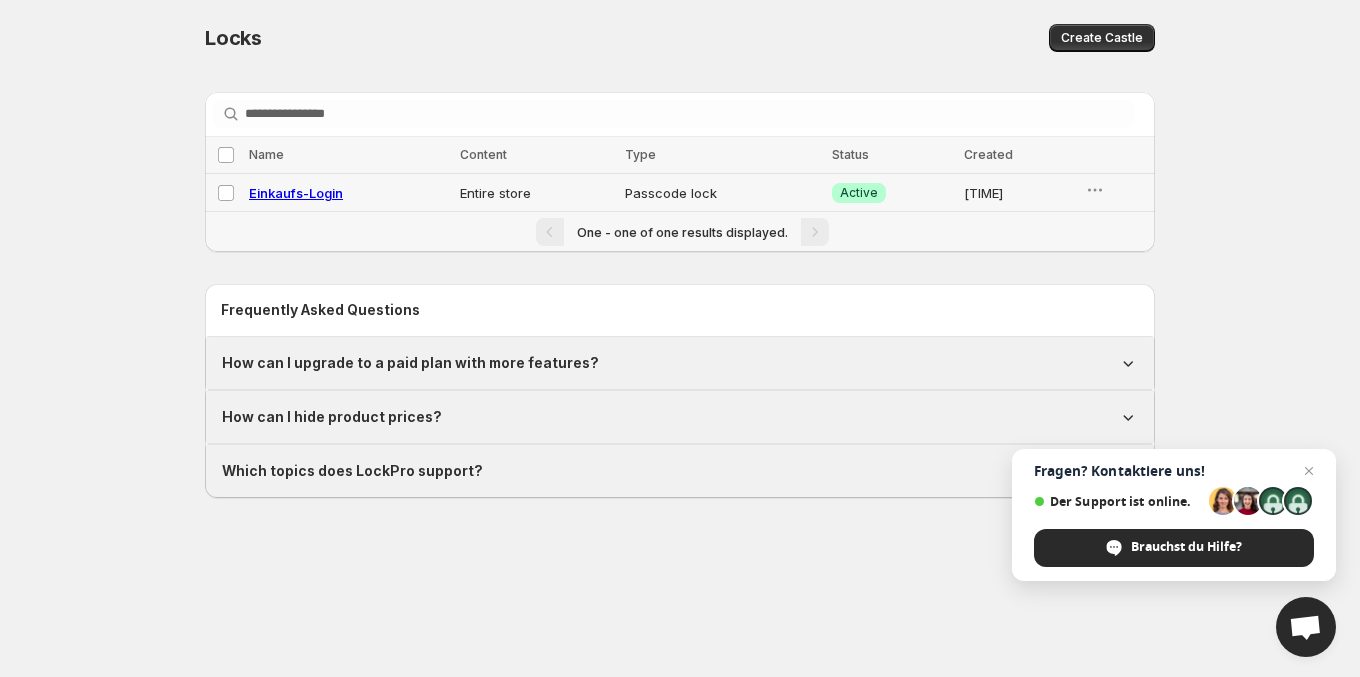 click on "Entire store" at bounding box center (536, 193) 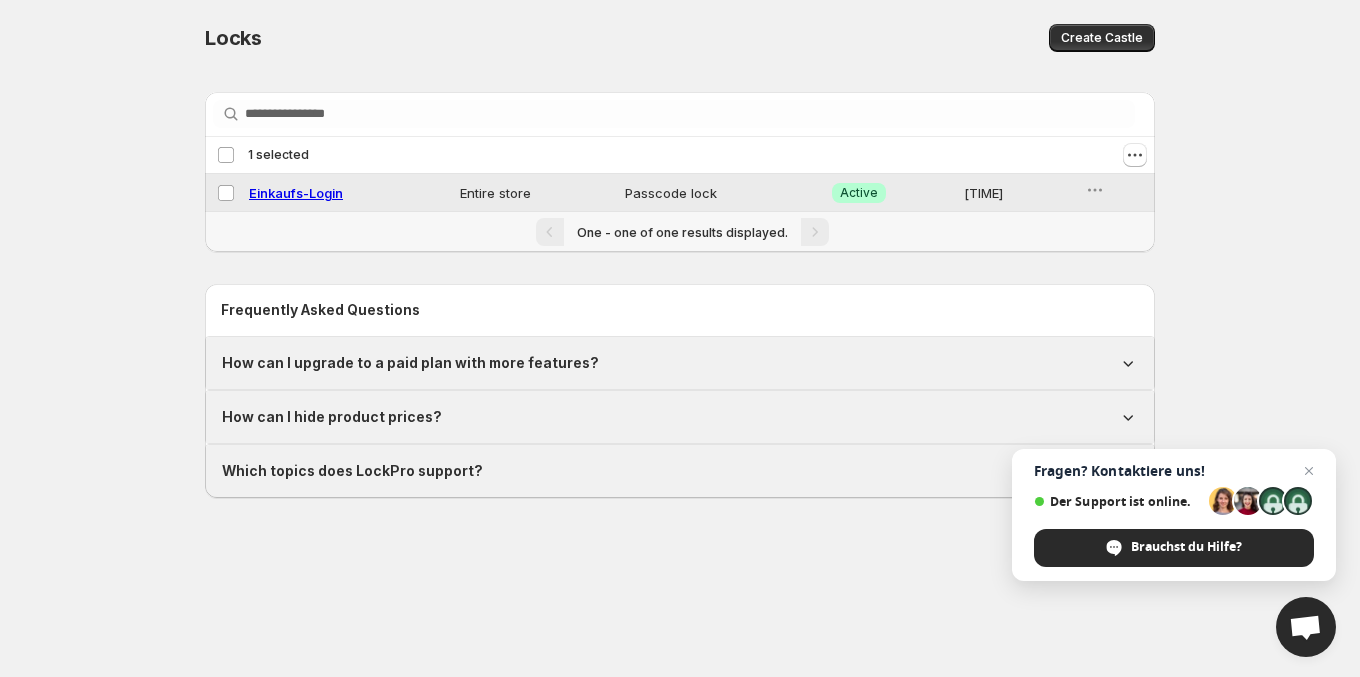 click on "Entire store" at bounding box center [536, 193] 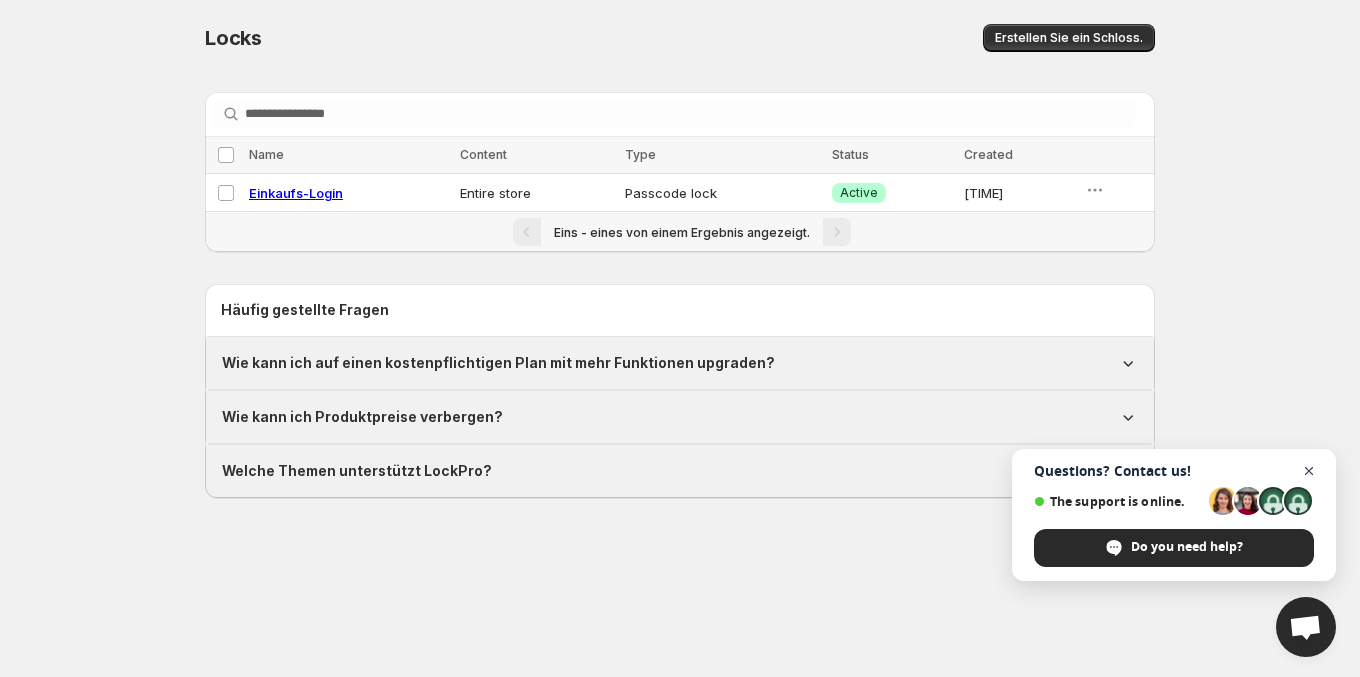 click at bounding box center [1309, 471] 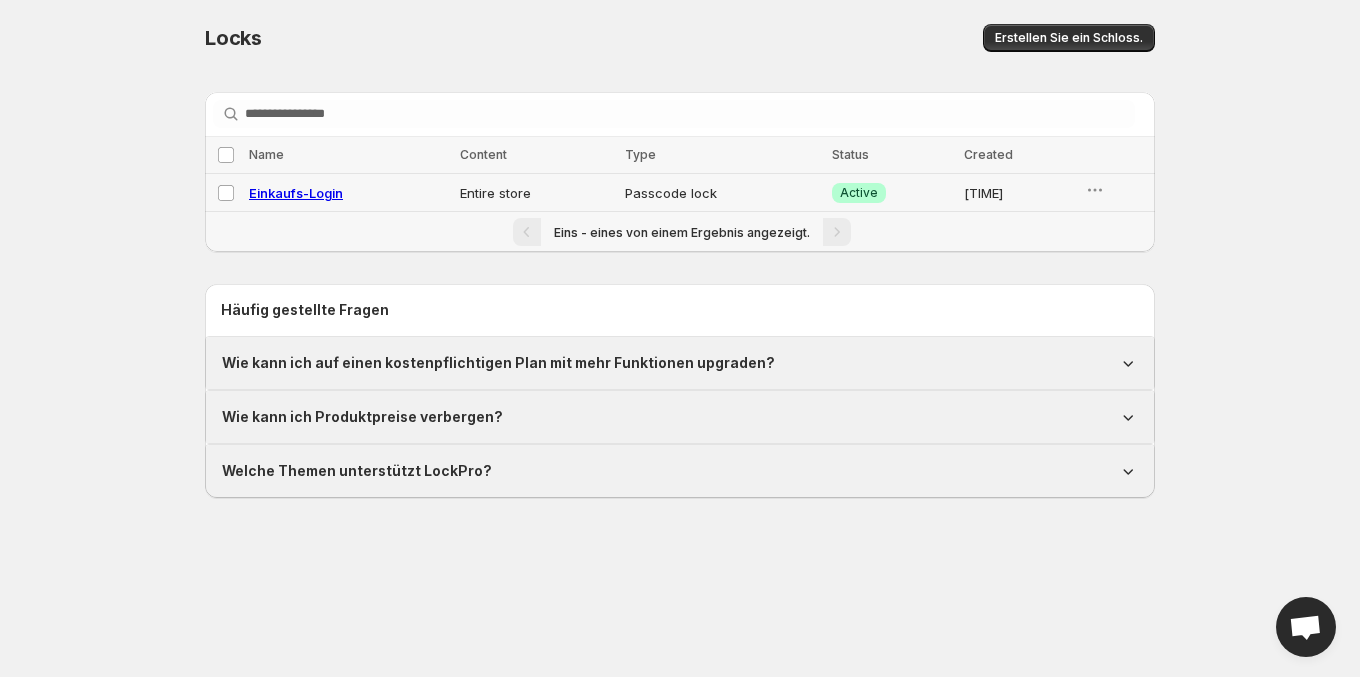 click on "Einkaufs-Login" at bounding box center [348, 193] 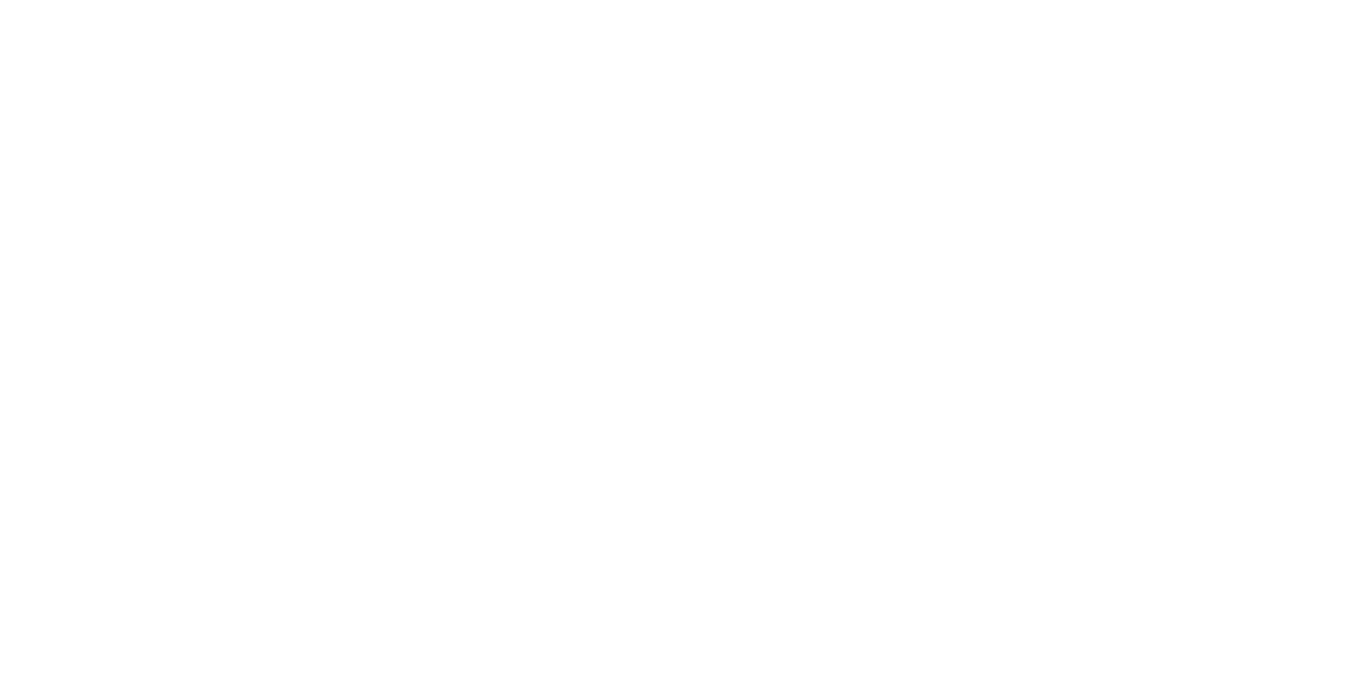 scroll, scrollTop: 0, scrollLeft: 0, axis: both 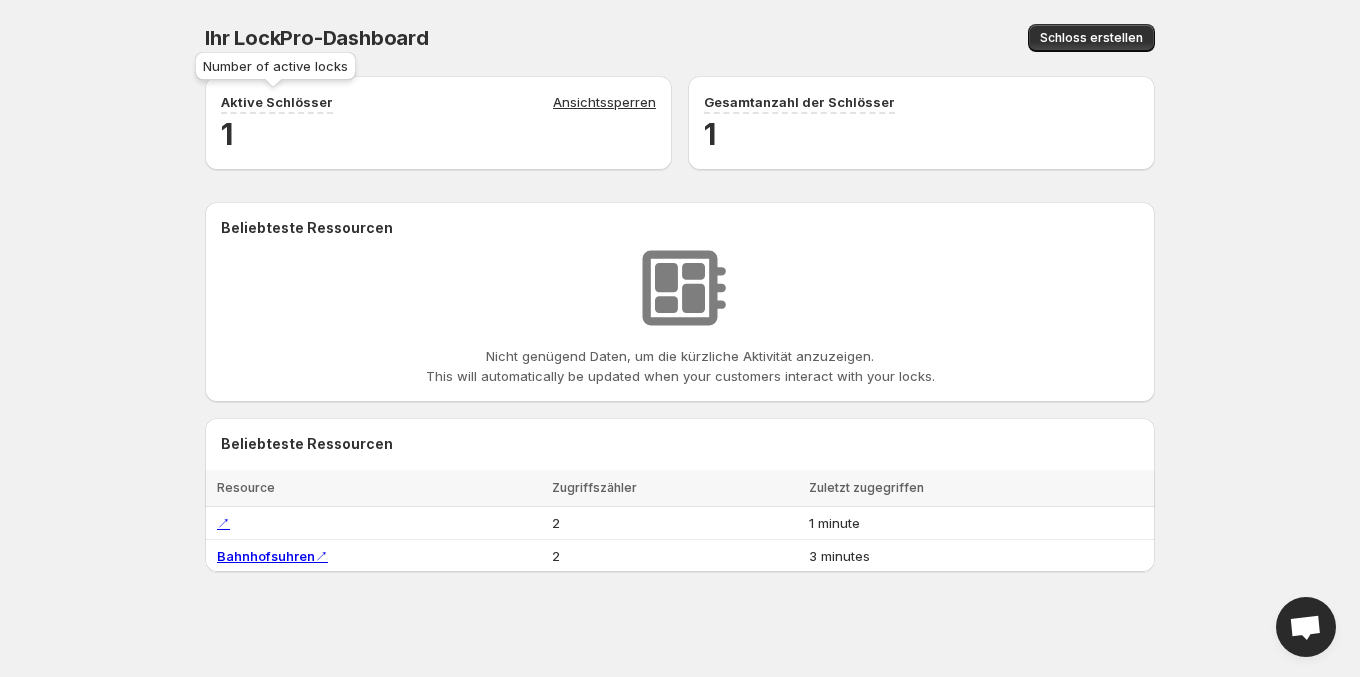 click on "Aktive Schlösser" at bounding box center (277, 102) 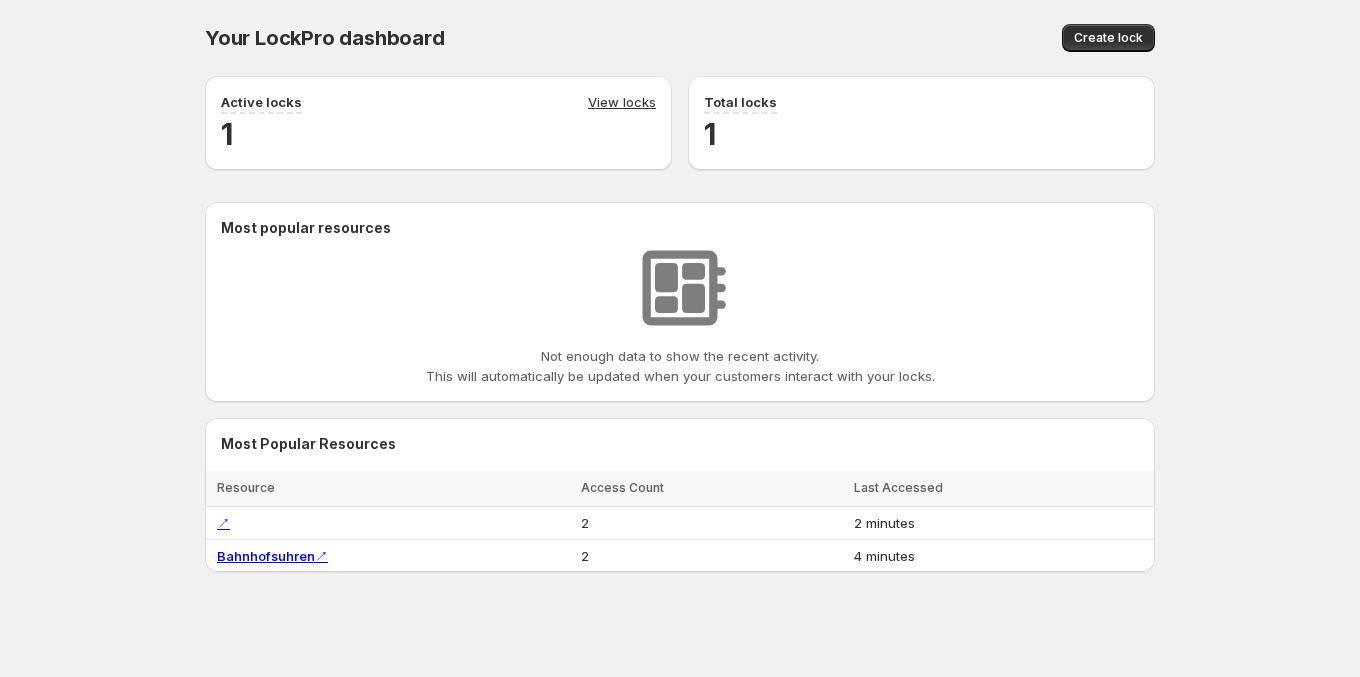 scroll, scrollTop: 0, scrollLeft: 0, axis: both 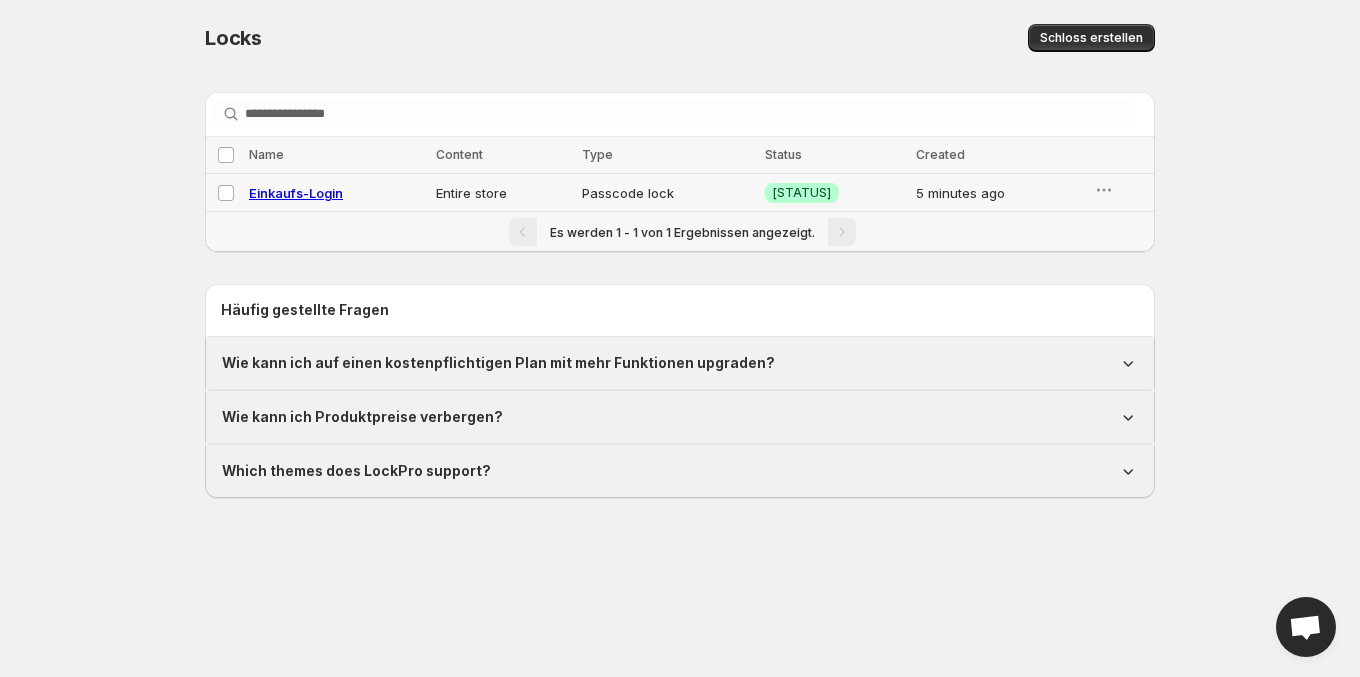 click on "5 minutes ago" at bounding box center [999, 193] 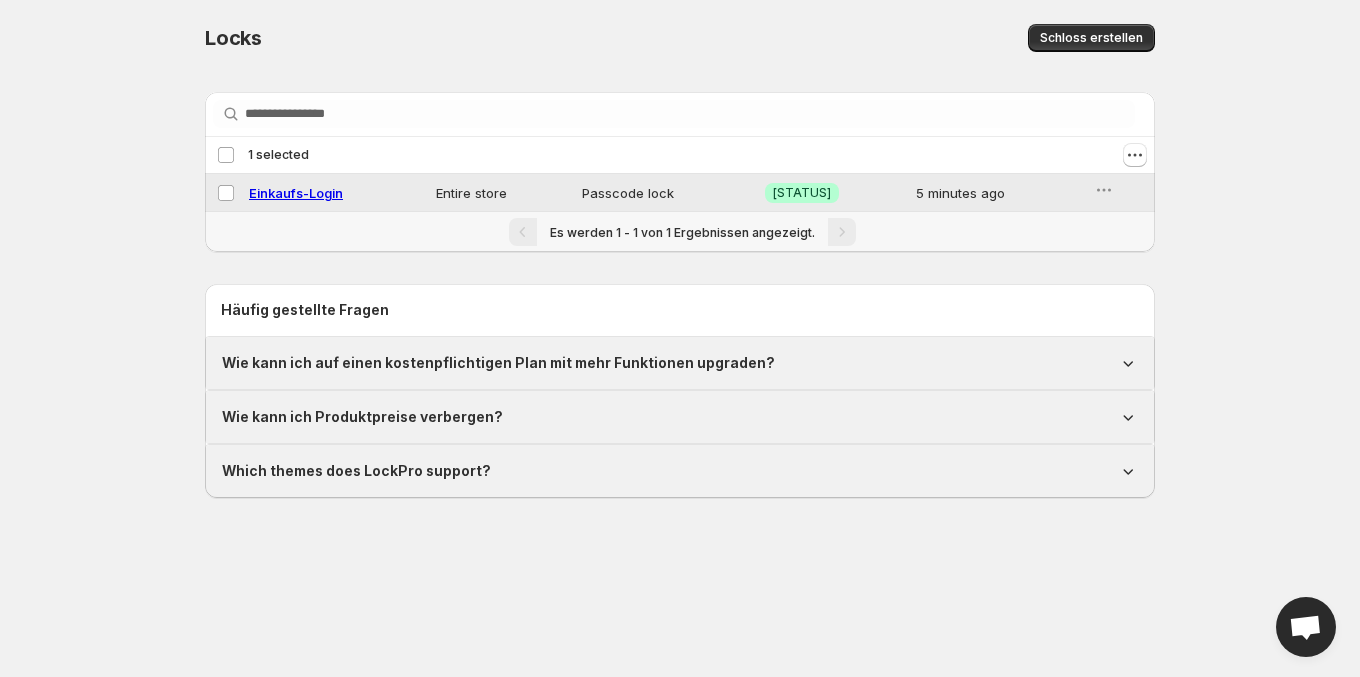 click on "5 minutes ago" at bounding box center (999, 193) 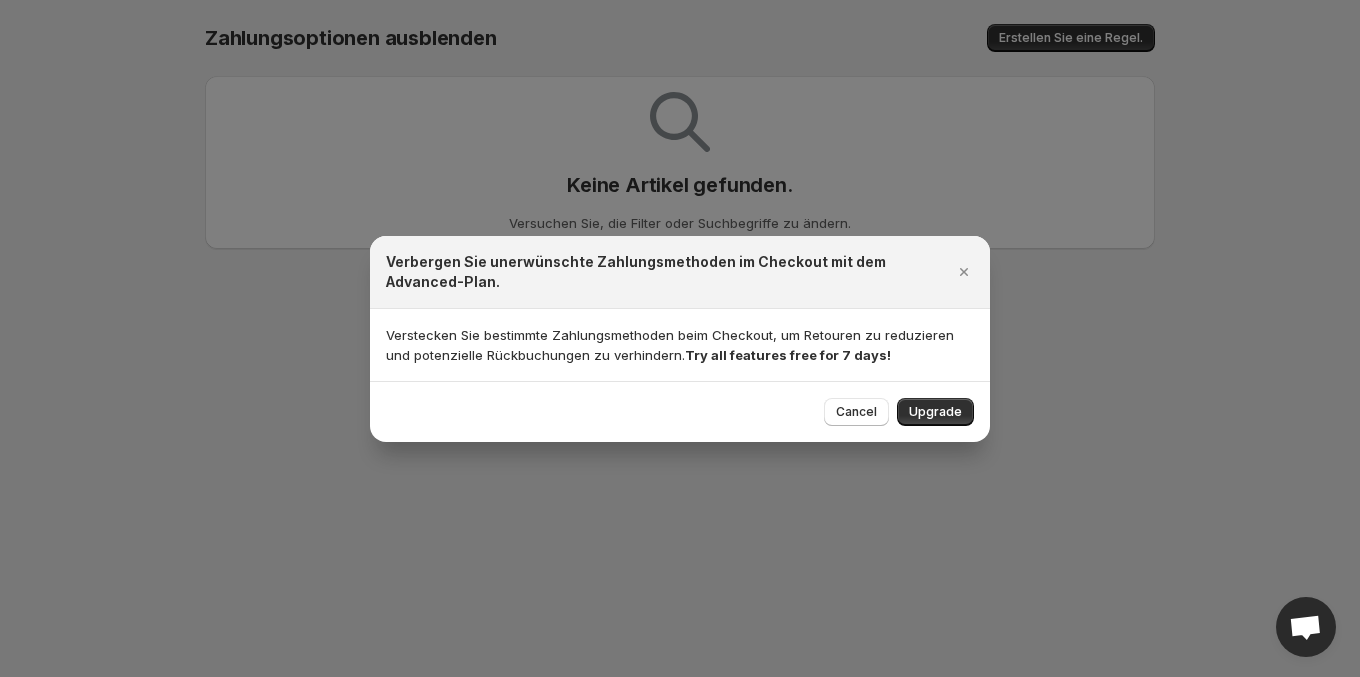 drag, startPoint x: 868, startPoint y: 416, endPoint x: 415, endPoint y: 475, distance: 456.82602 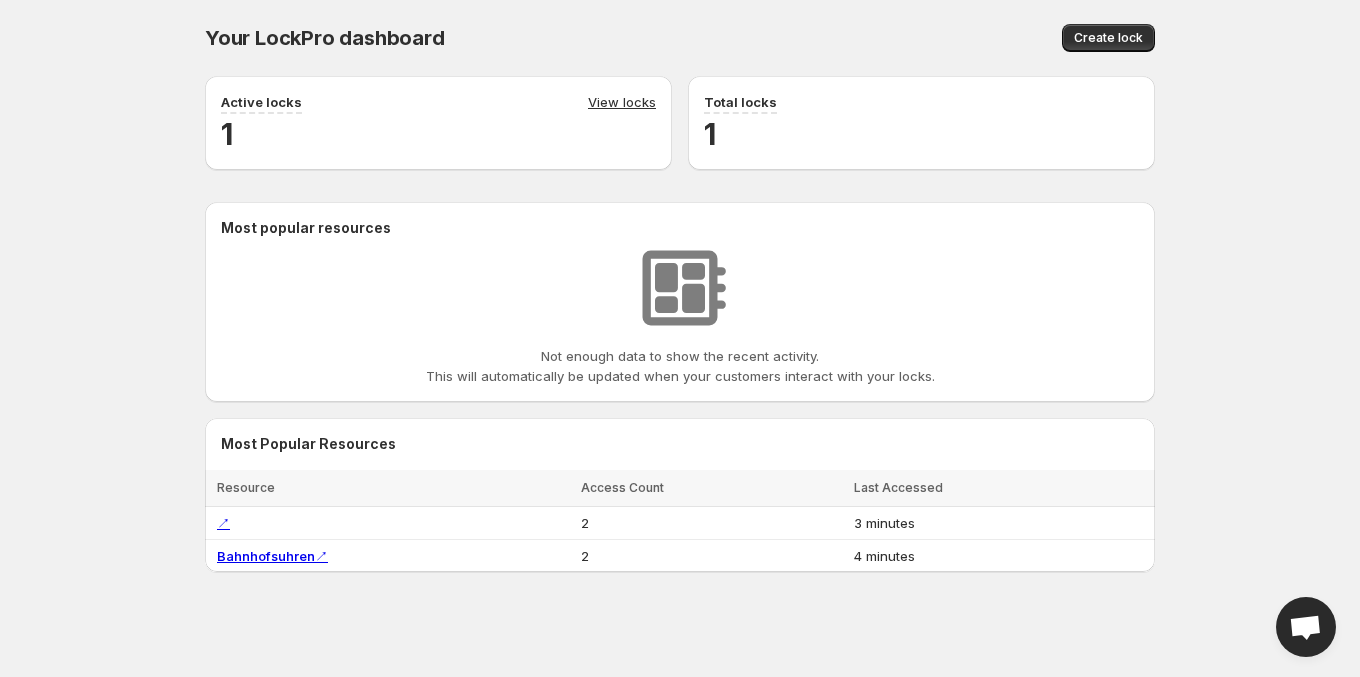 select on "******" 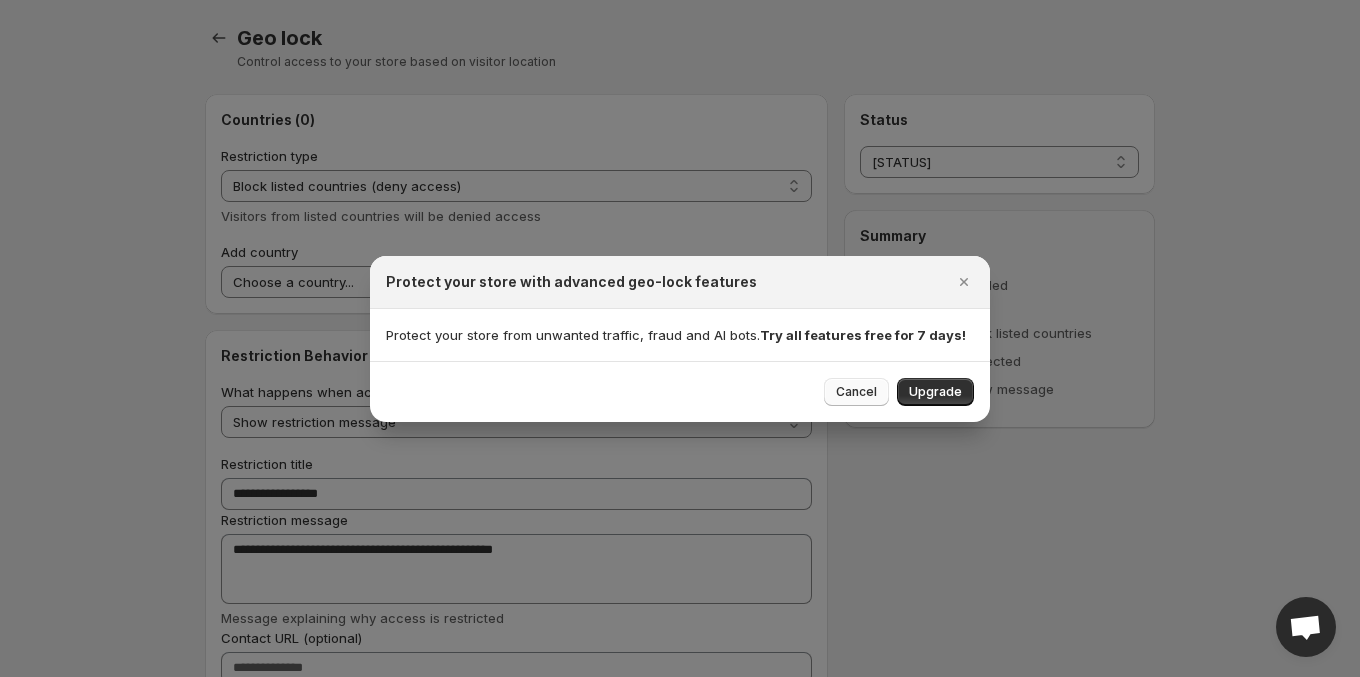 click on "Cancel" at bounding box center (856, 392) 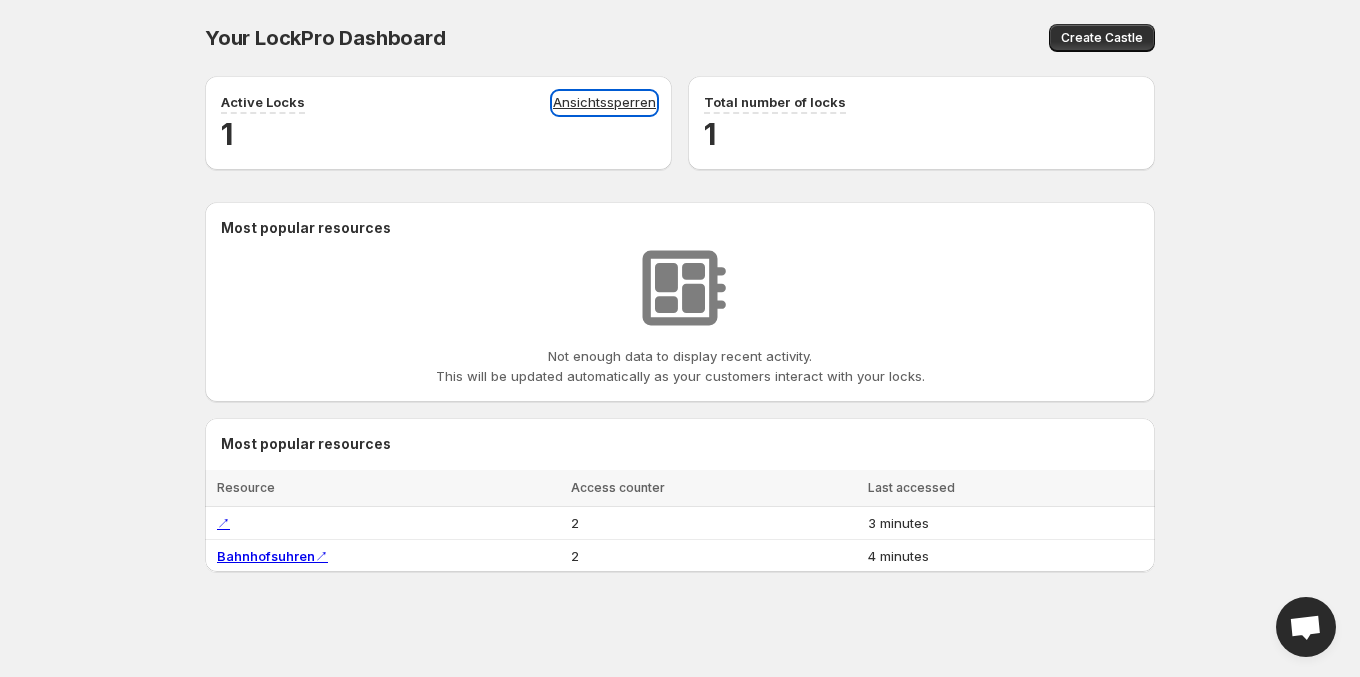 click on "Ansichtssperren" at bounding box center [604, 103] 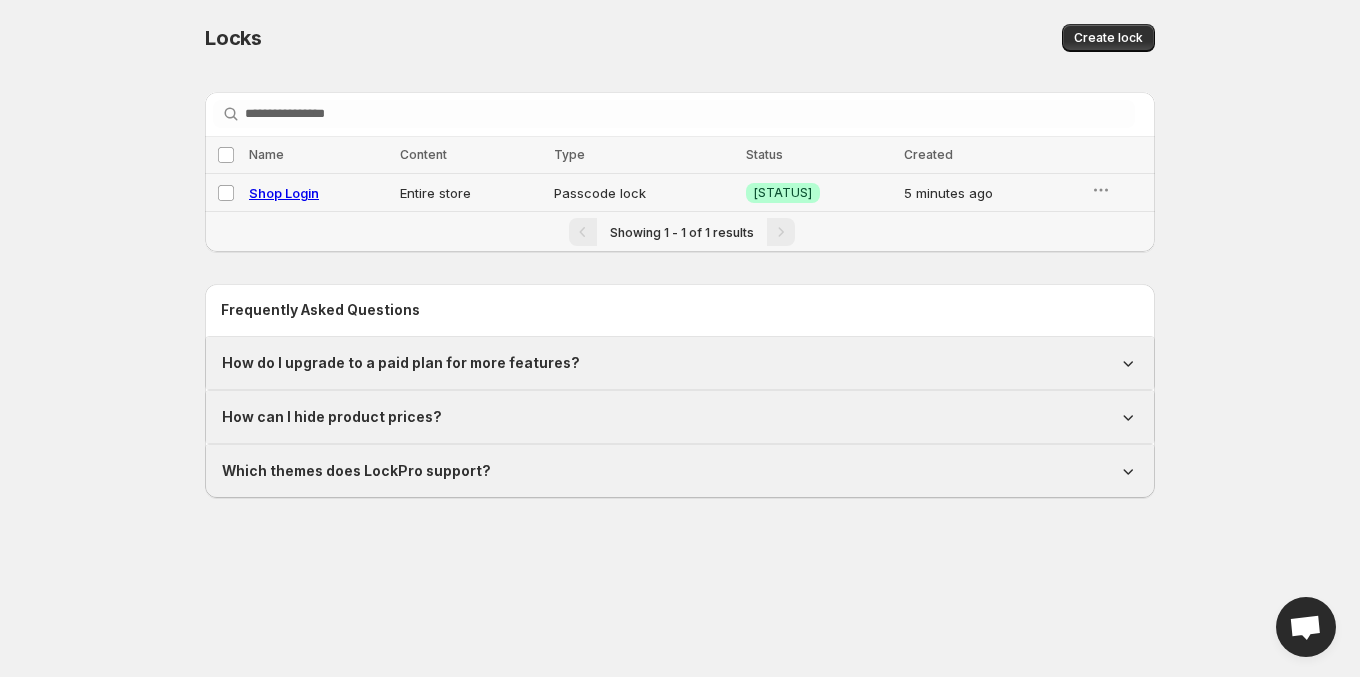 click on "Shop Login" at bounding box center [284, 193] 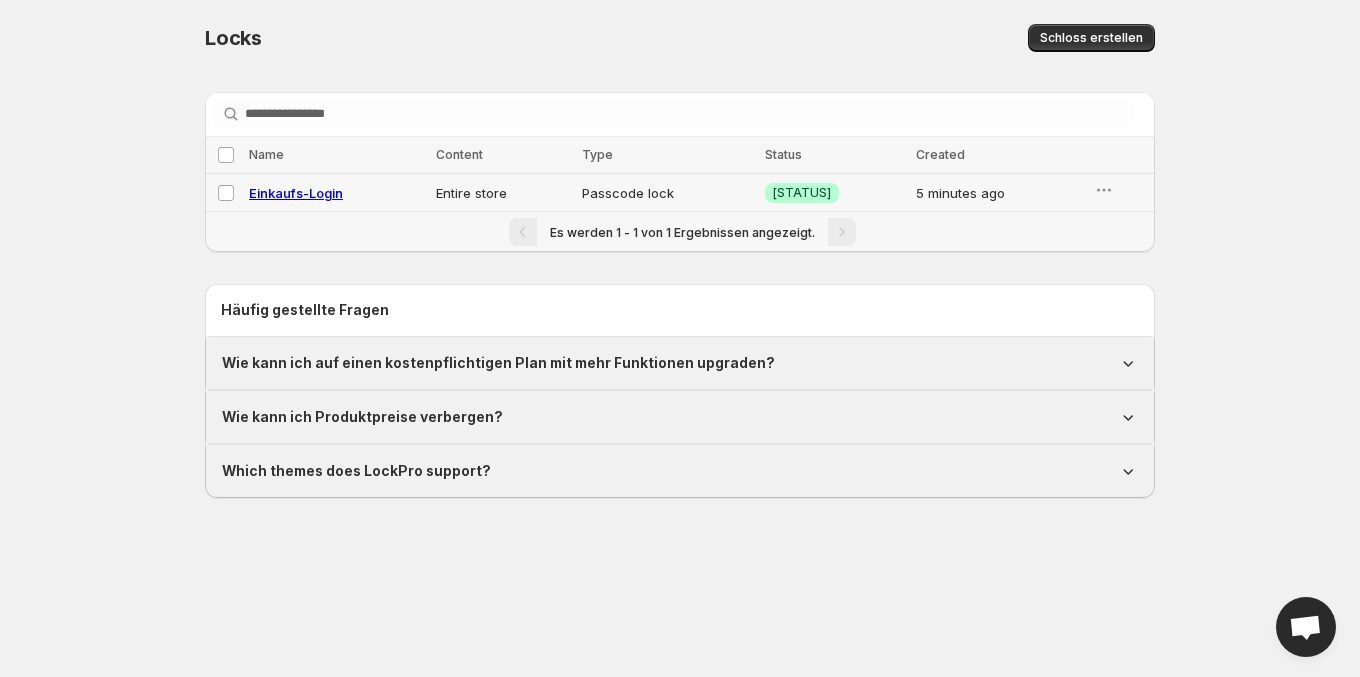 select on "******" 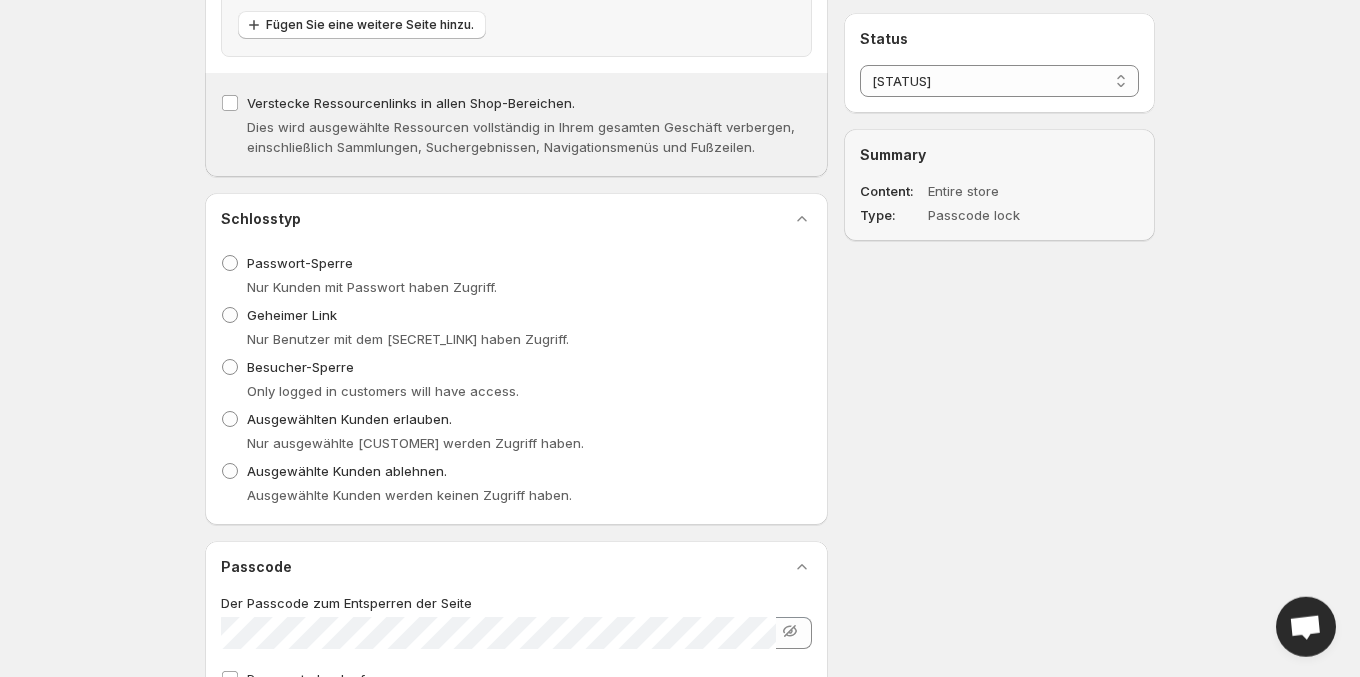 scroll, scrollTop: 945, scrollLeft: 0, axis: vertical 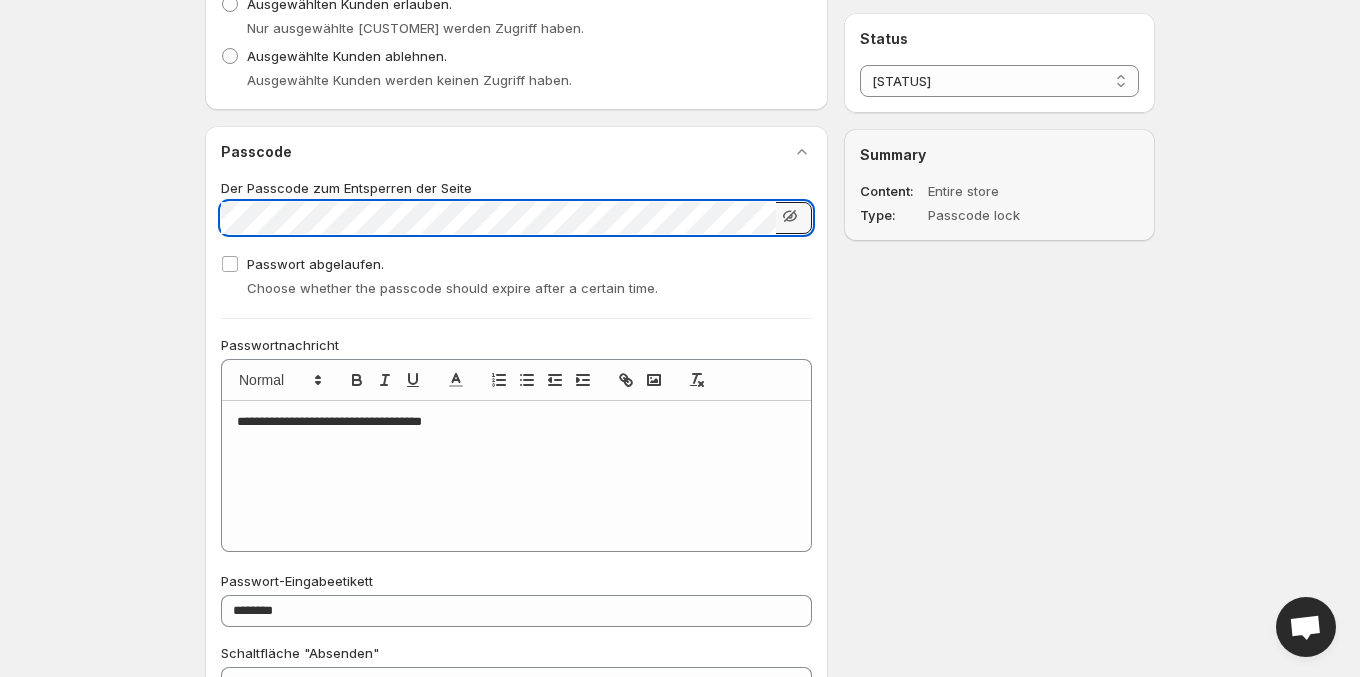 click 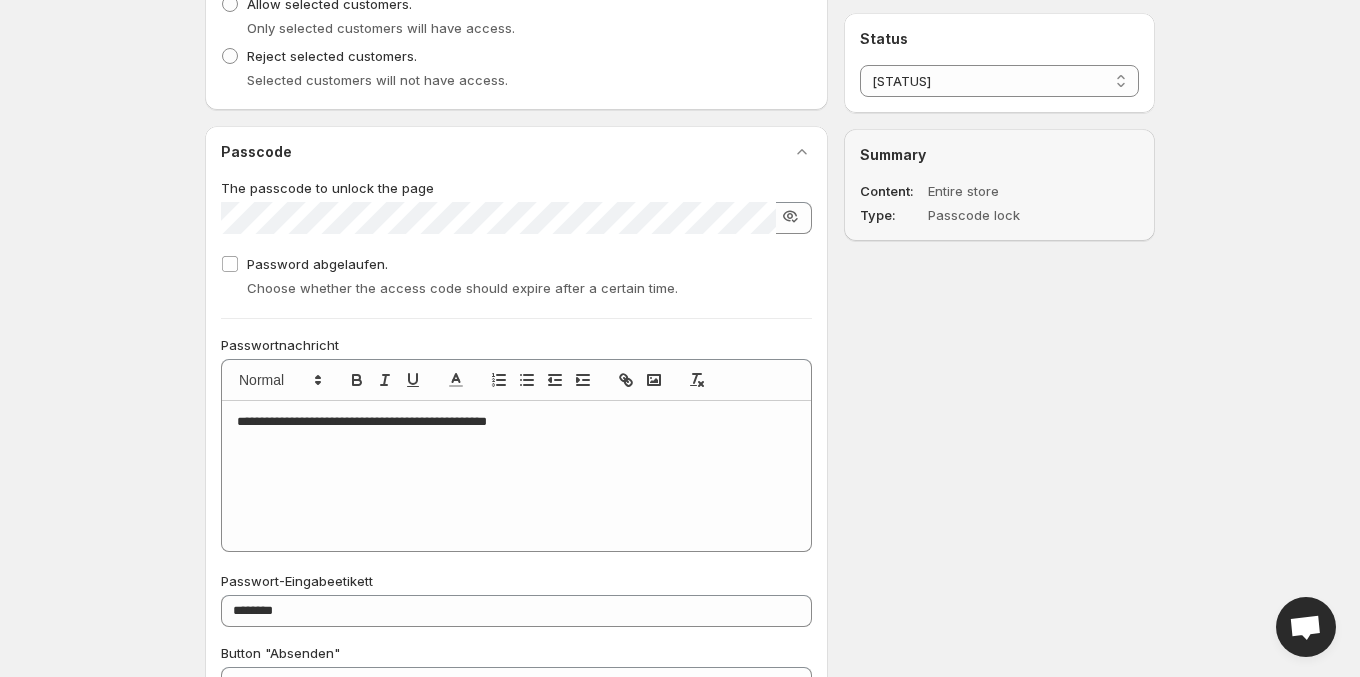 click 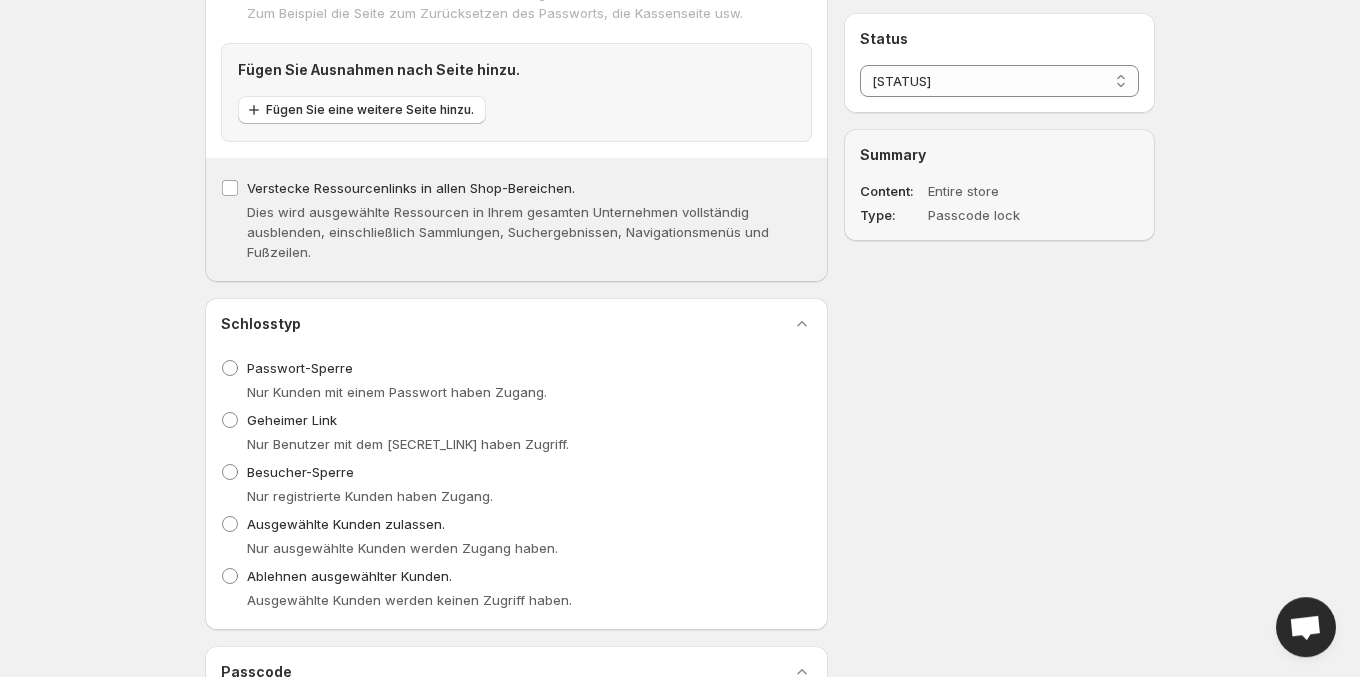 scroll, scrollTop: 428, scrollLeft: 0, axis: vertical 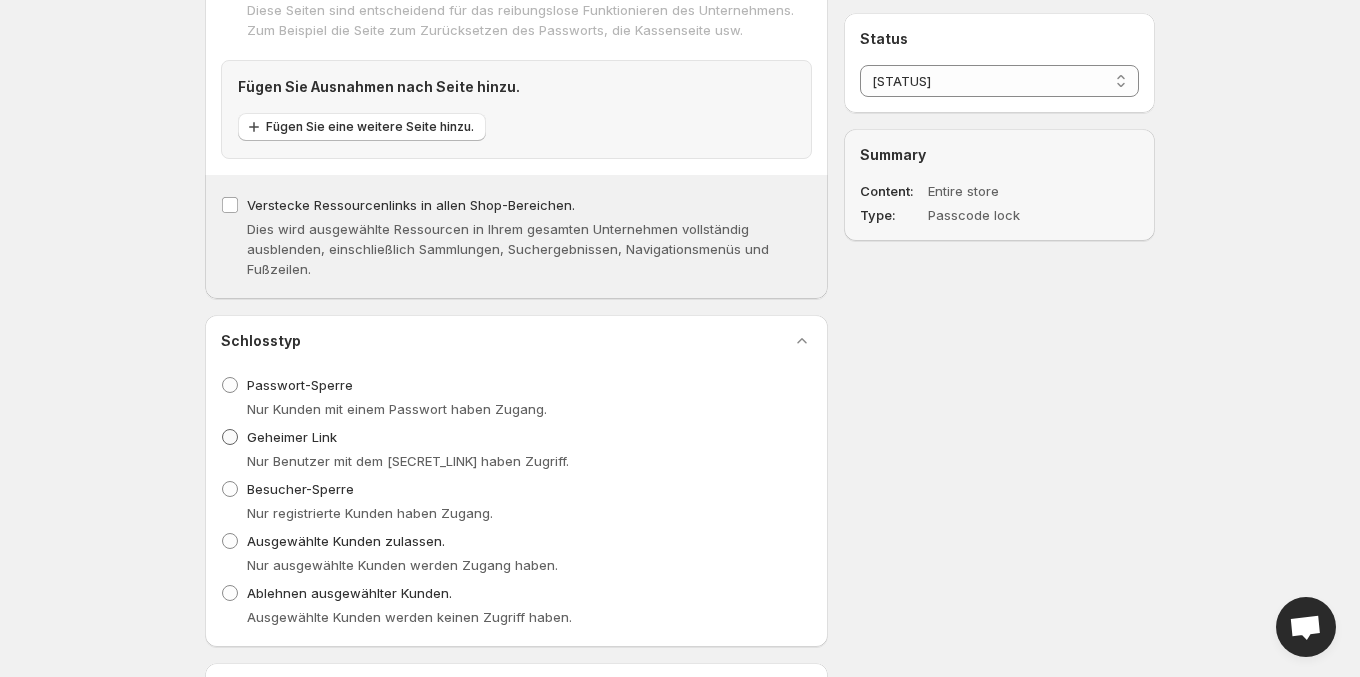 click on "Geheimer Link" at bounding box center [292, 437] 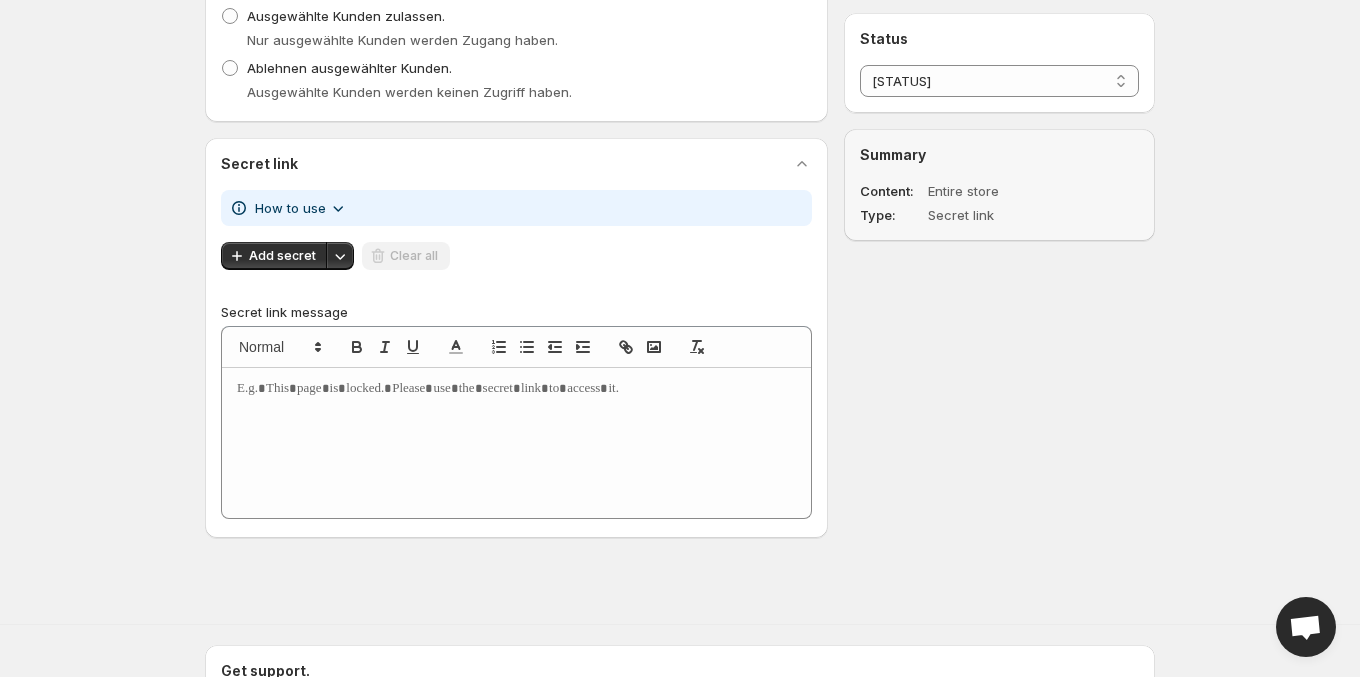 scroll, scrollTop: 933, scrollLeft: 0, axis: vertical 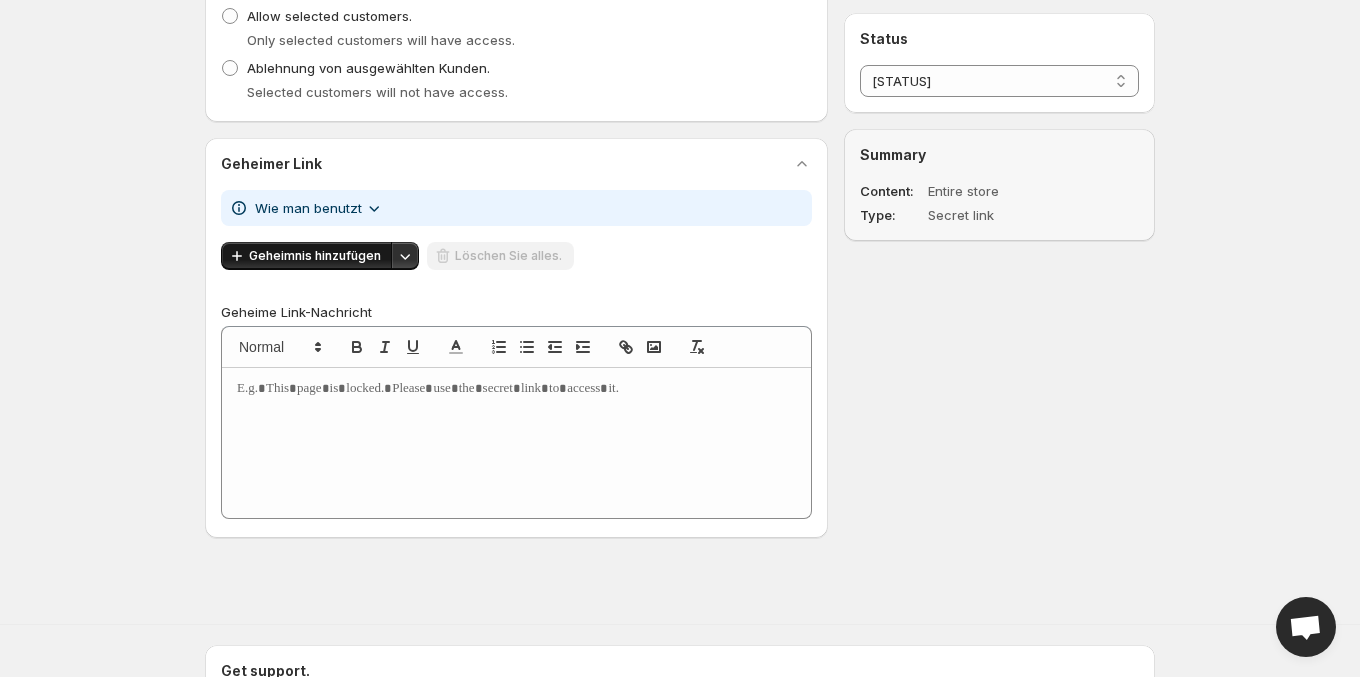 click on "Geheimnis hinzufügen" at bounding box center (315, 256) 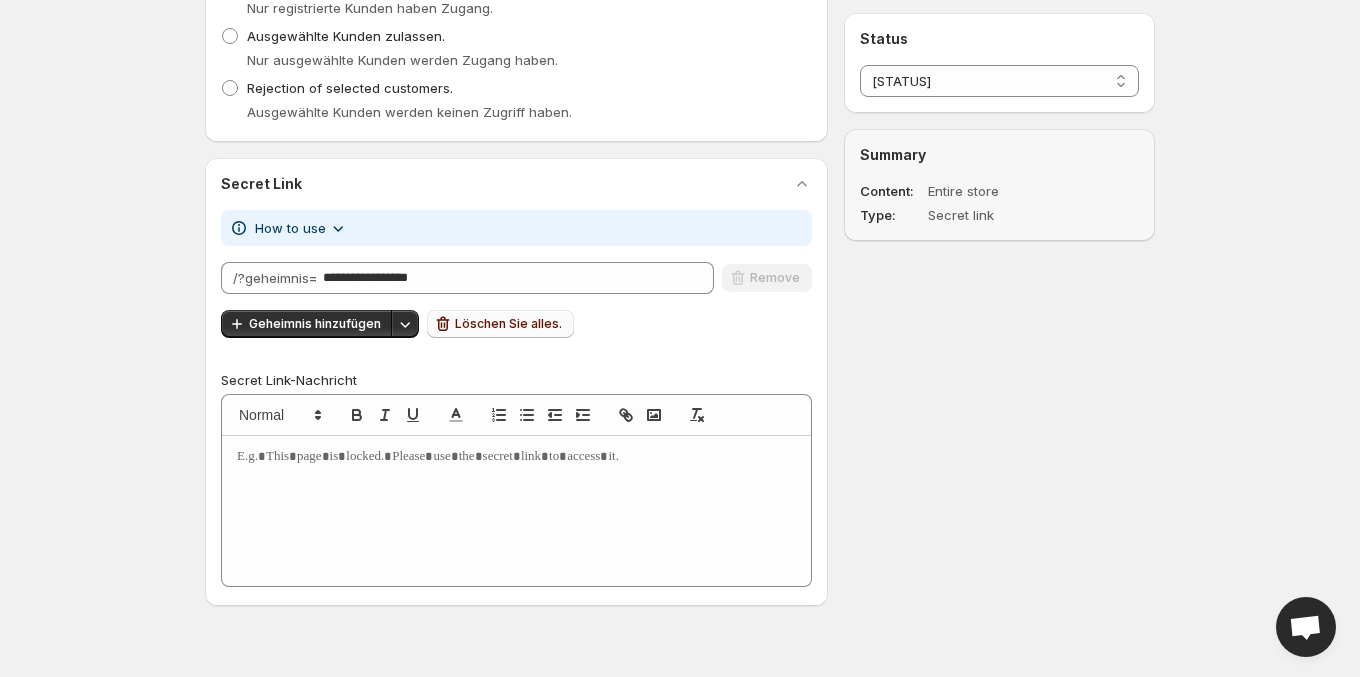 click on "Löschen Sie alles." at bounding box center [508, 324] 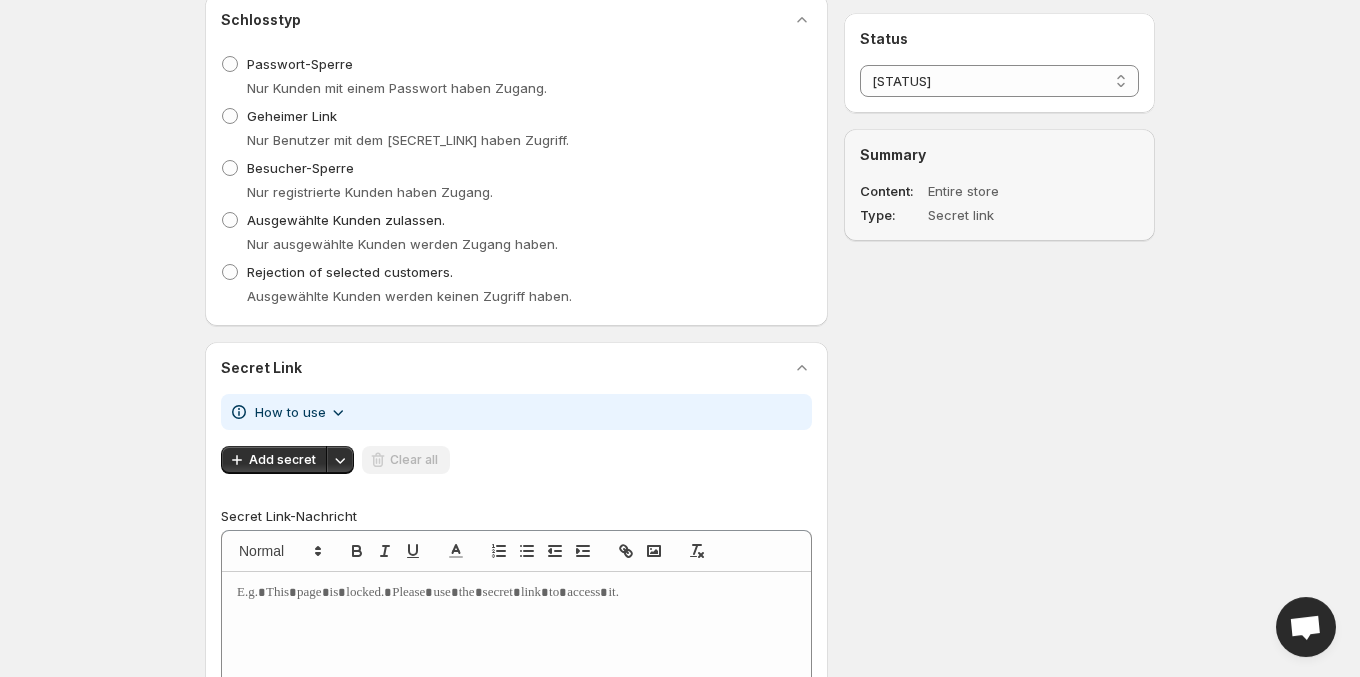 scroll, scrollTop: 513, scrollLeft: 0, axis: vertical 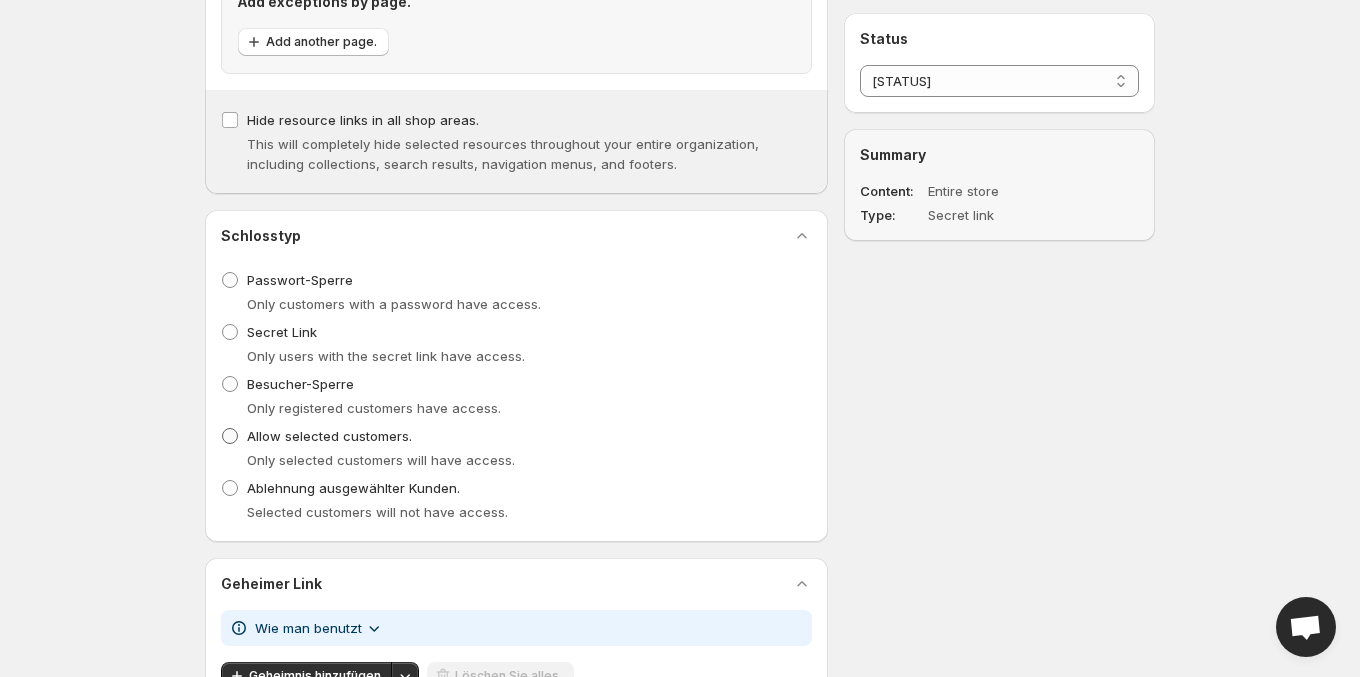 click on "Allow selected customers." at bounding box center [329, 436] 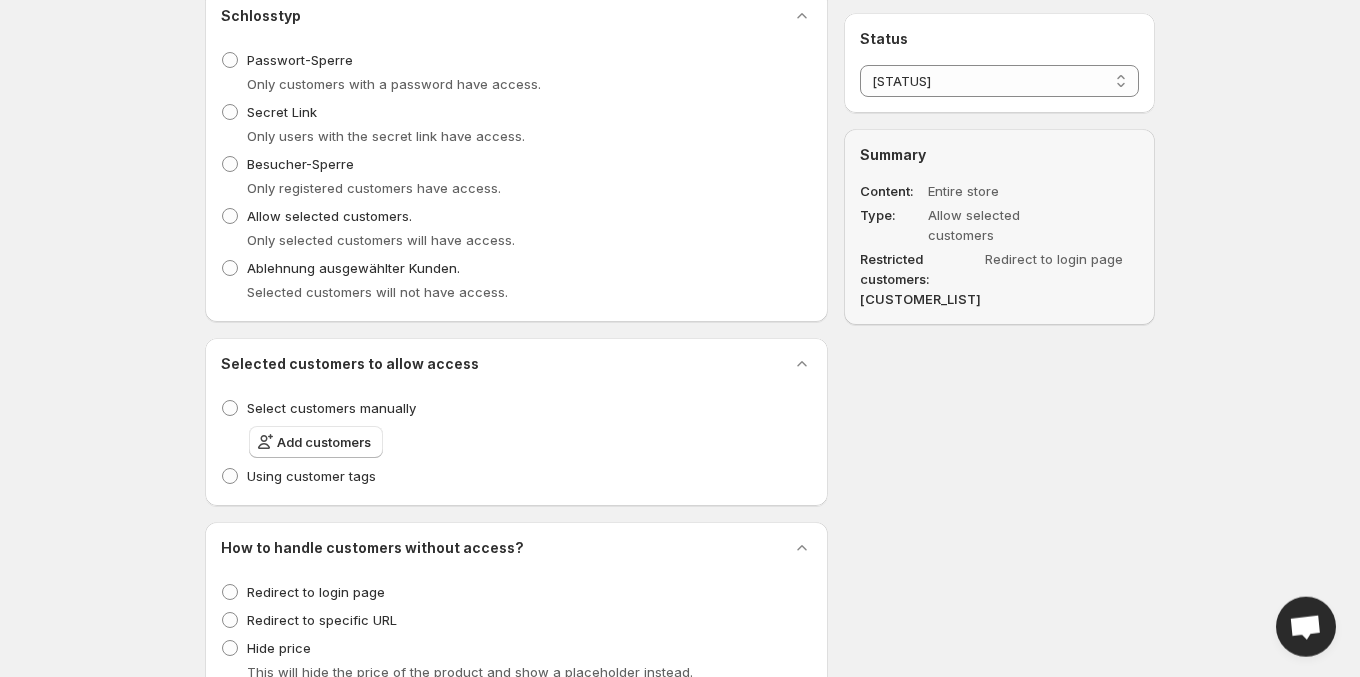 scroll, scrollTop: 933, scrollLeft: 0, axis: vertical 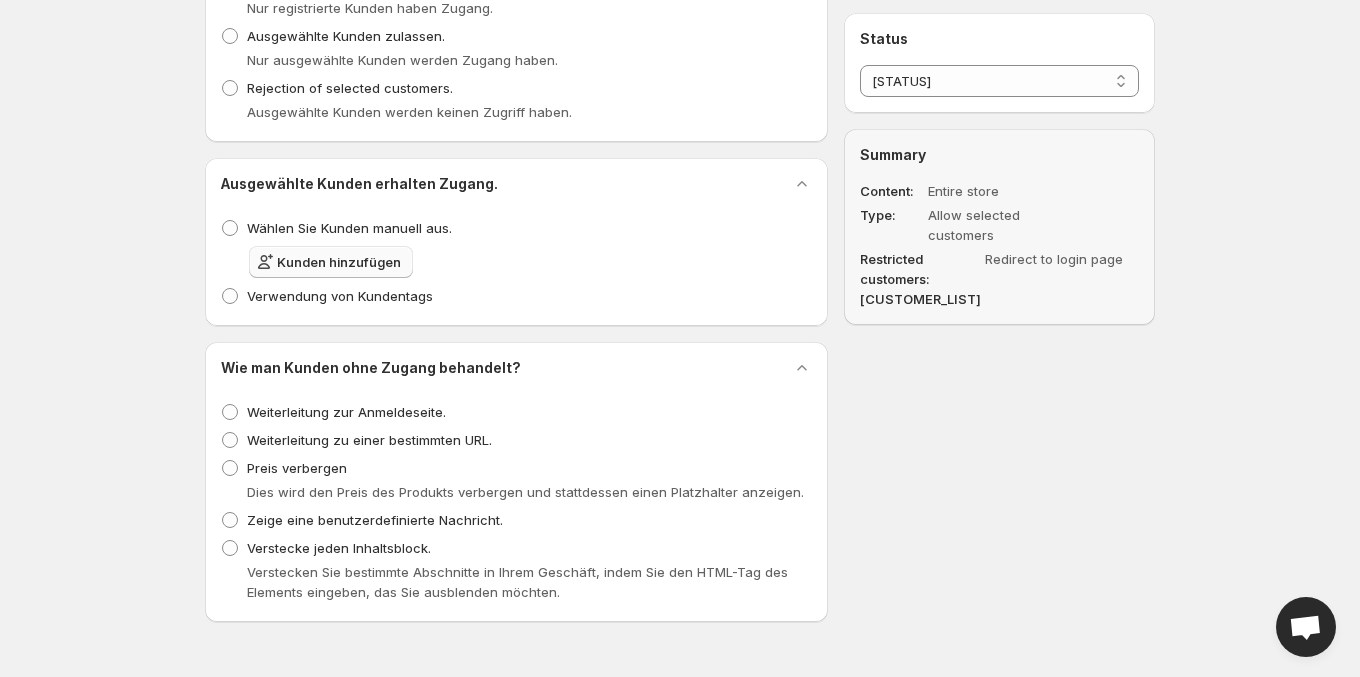 click on "Kunden hinzufügen" at bounding box center [339, 262] 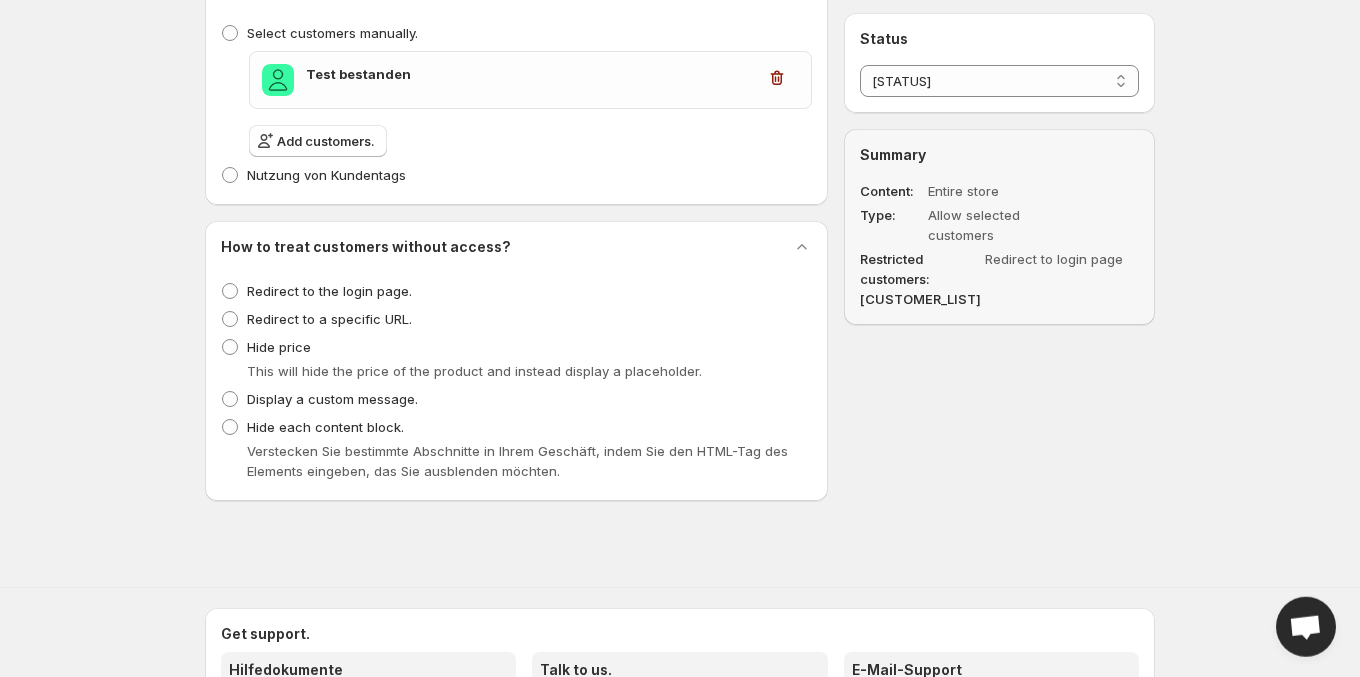 scroll, scrollTop: 844, scrollLeft: 0, axis: vertical 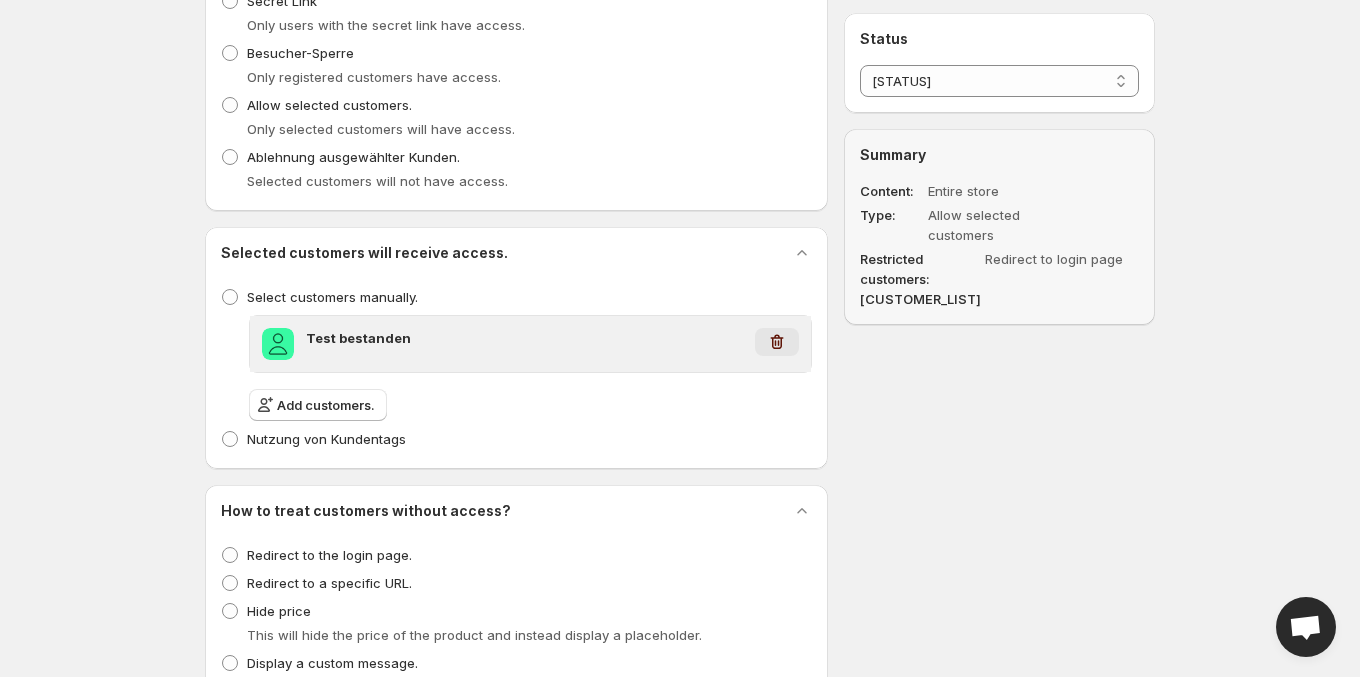 click 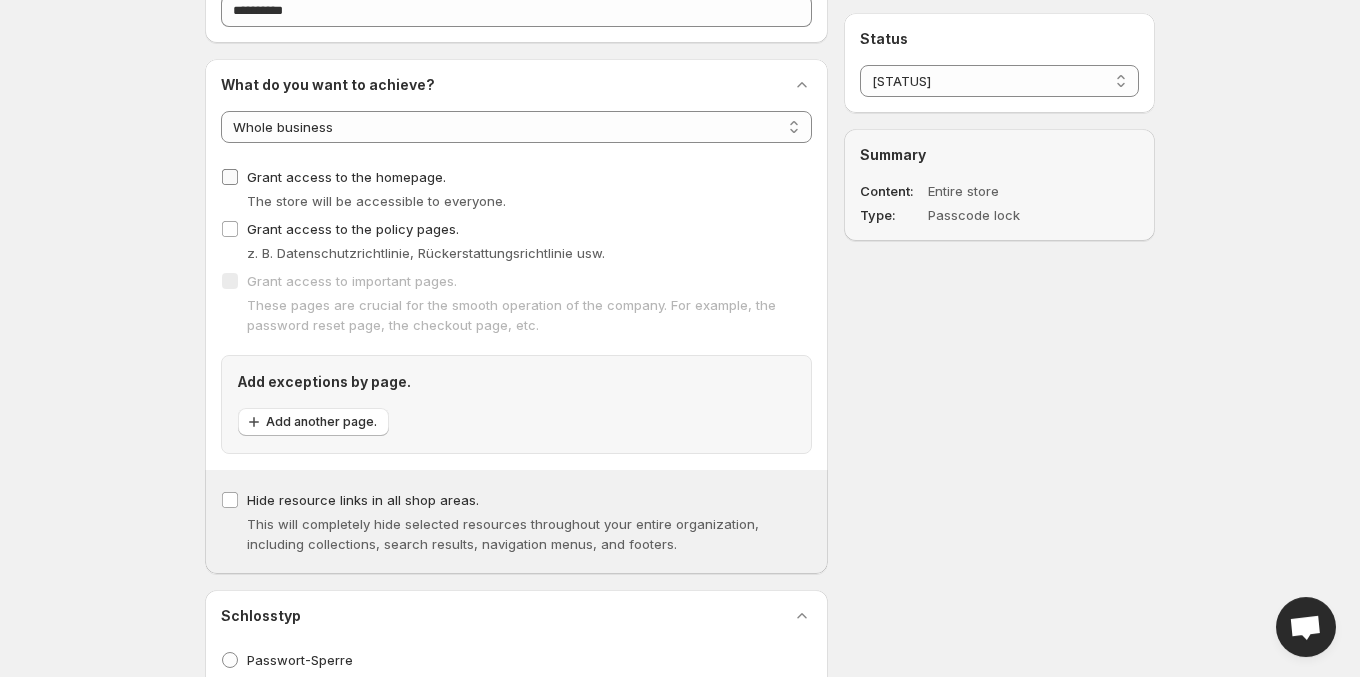 scroll, scrollTop: 109, scrollLeft: 0, axis: vertical 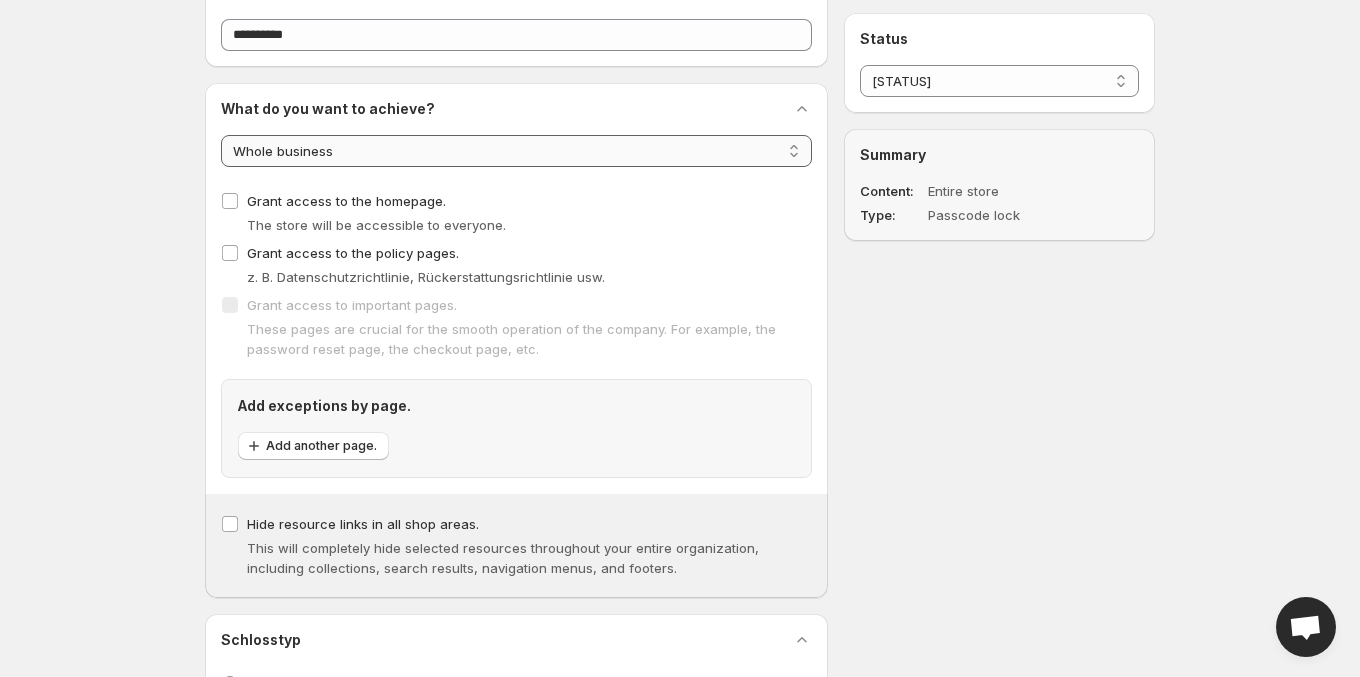 click on "**********" at bounding box center (516, 151) 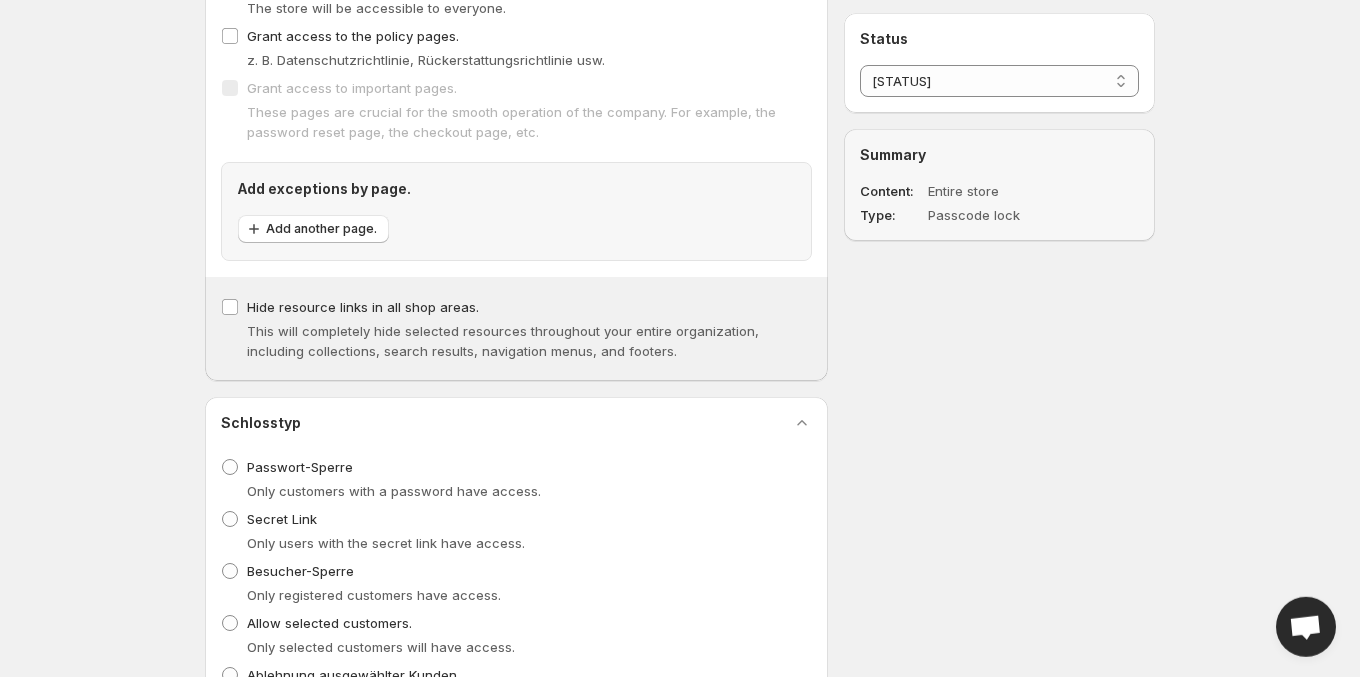 scroll, scrollTop: 424, scrollLeft: 0, axis: vertical 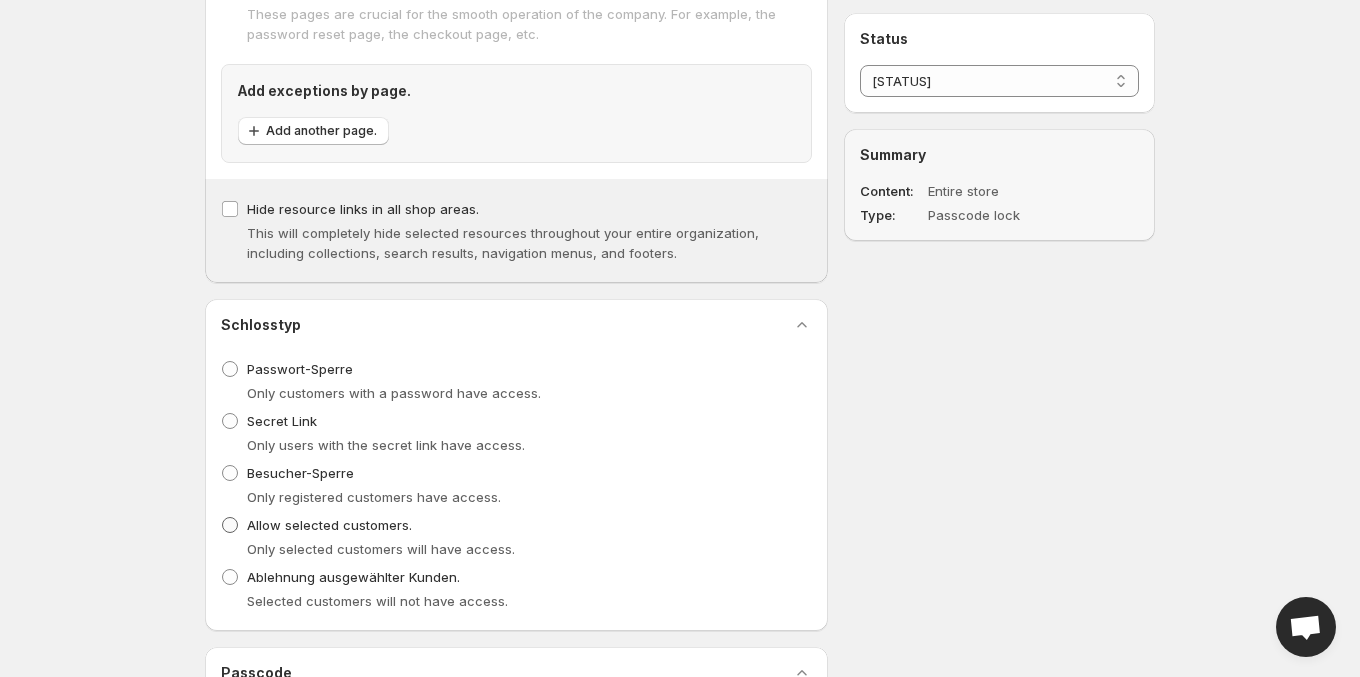 click on "Allow selected customers." at bounding box center (329, 525) 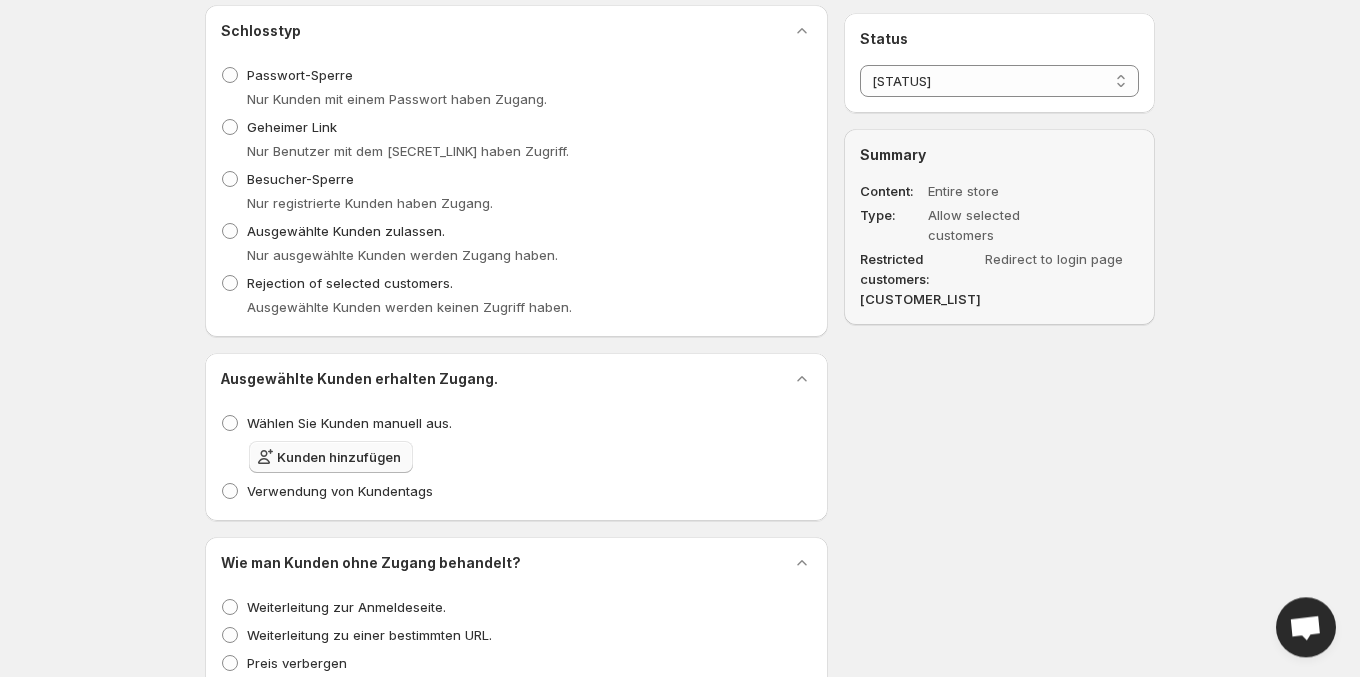 scroll, scrollTop: 739, scrollLeft: 0, axis: vertical 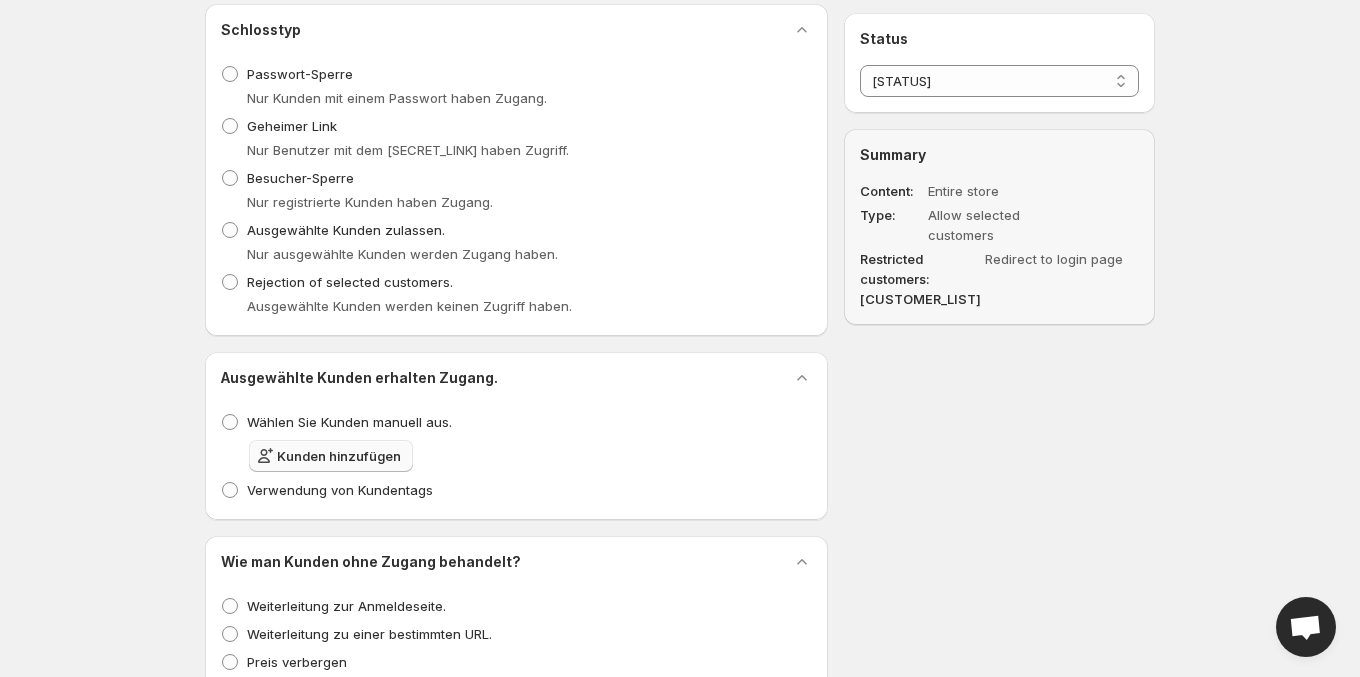 click on "Kunden hinzufügen" at bounding box center [339, 456] 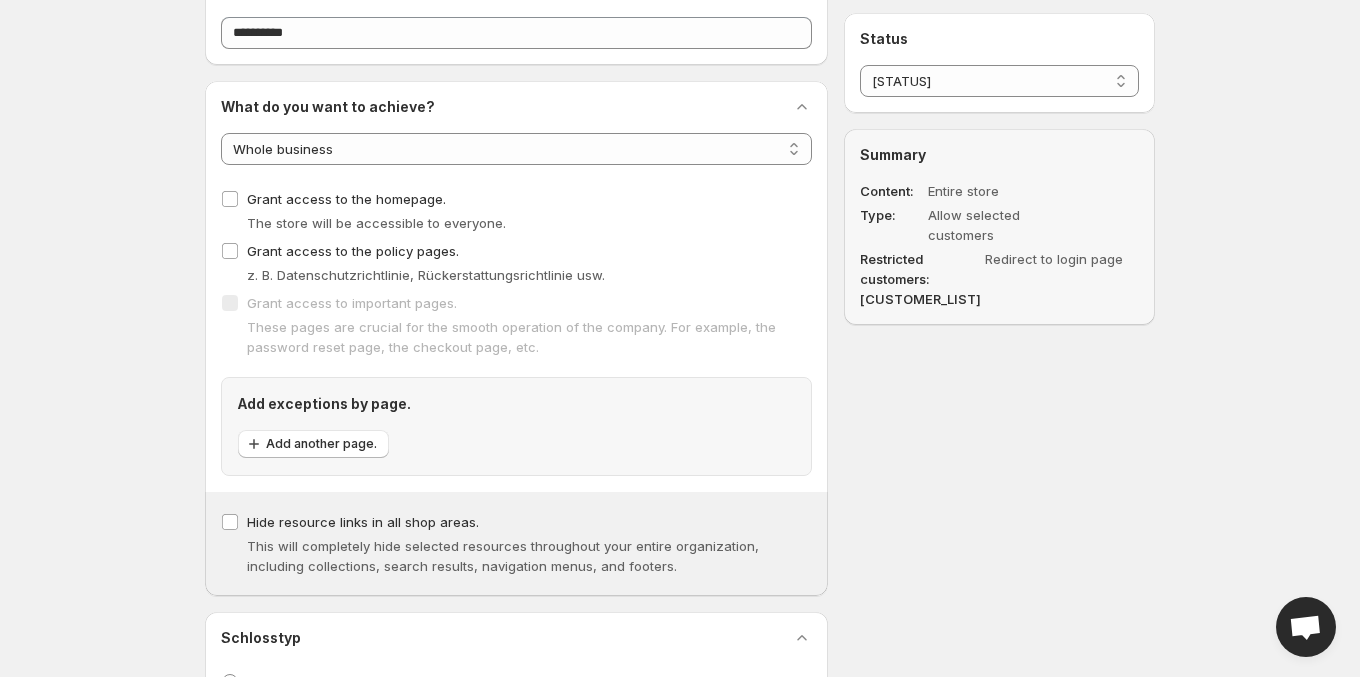 scroll, scrollTop: 109, scrollLeft: 0, axis: vertical 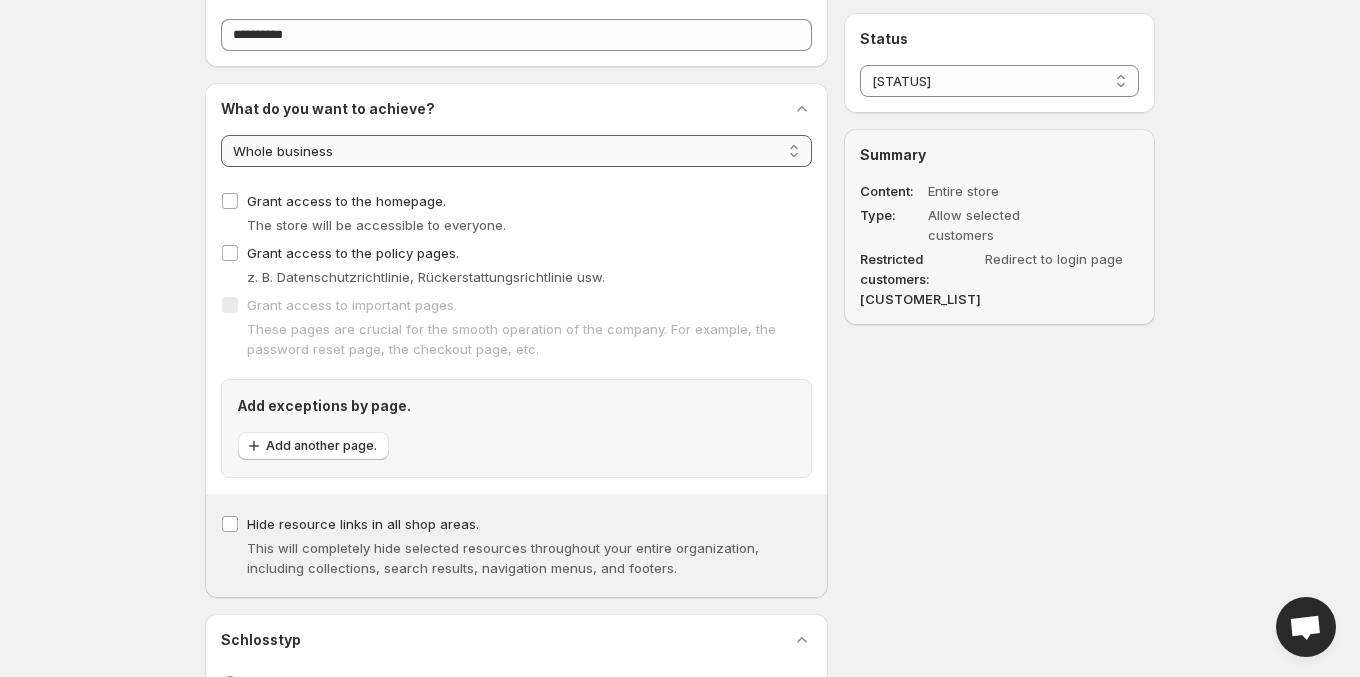 click on "**********" at bounding box center [516, 151] 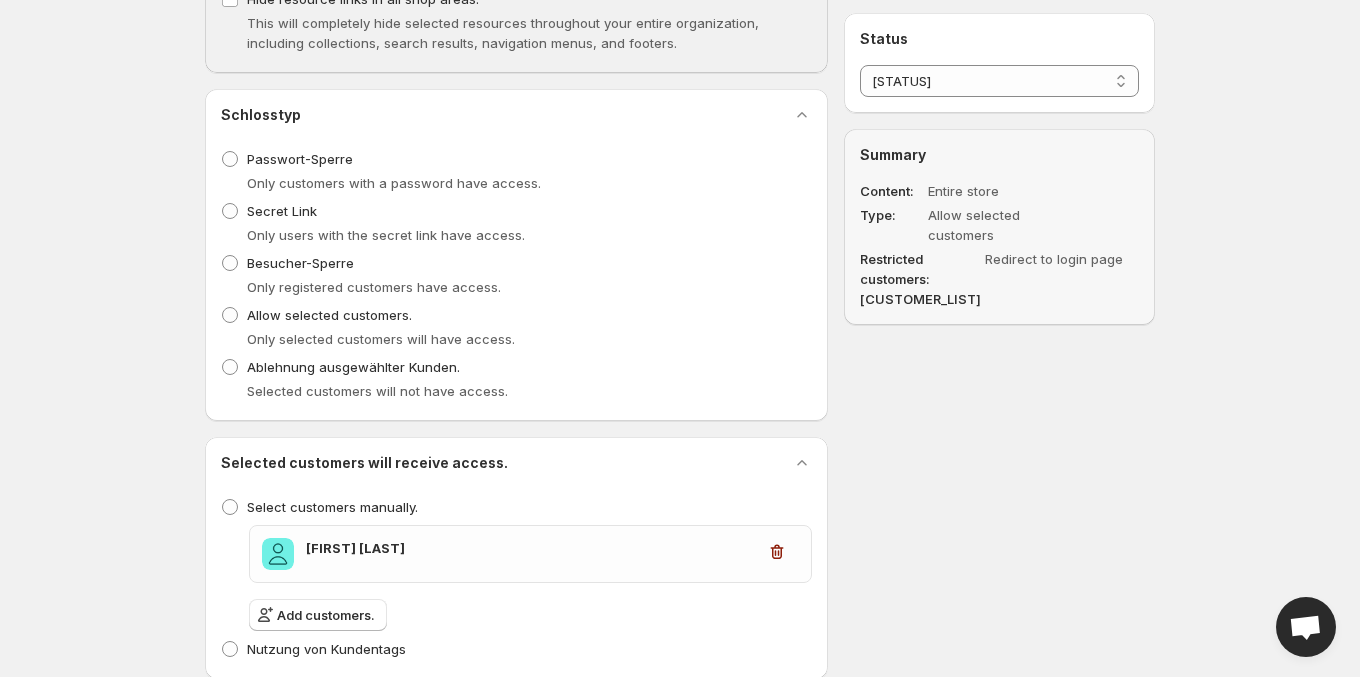 scroll, scrollTop: 109, scrollLeft: 0, axis: vertical 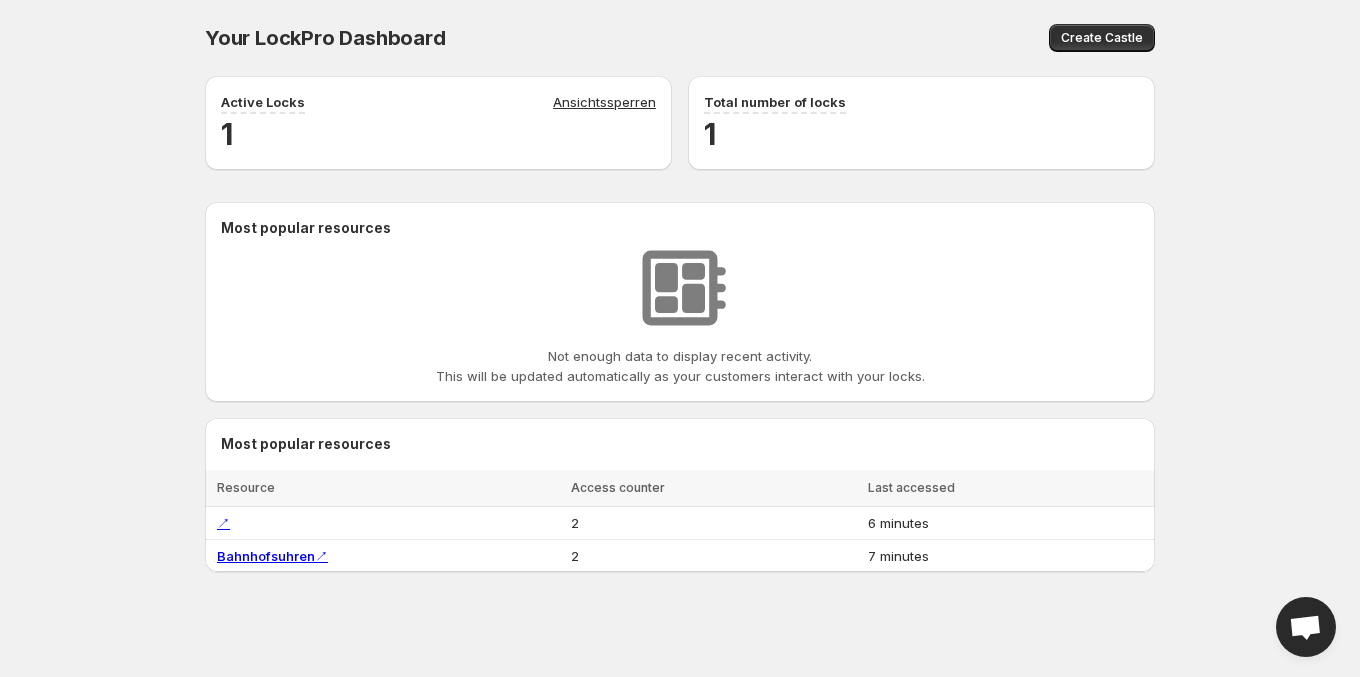 click on "1" at bounding box center [438, 134] 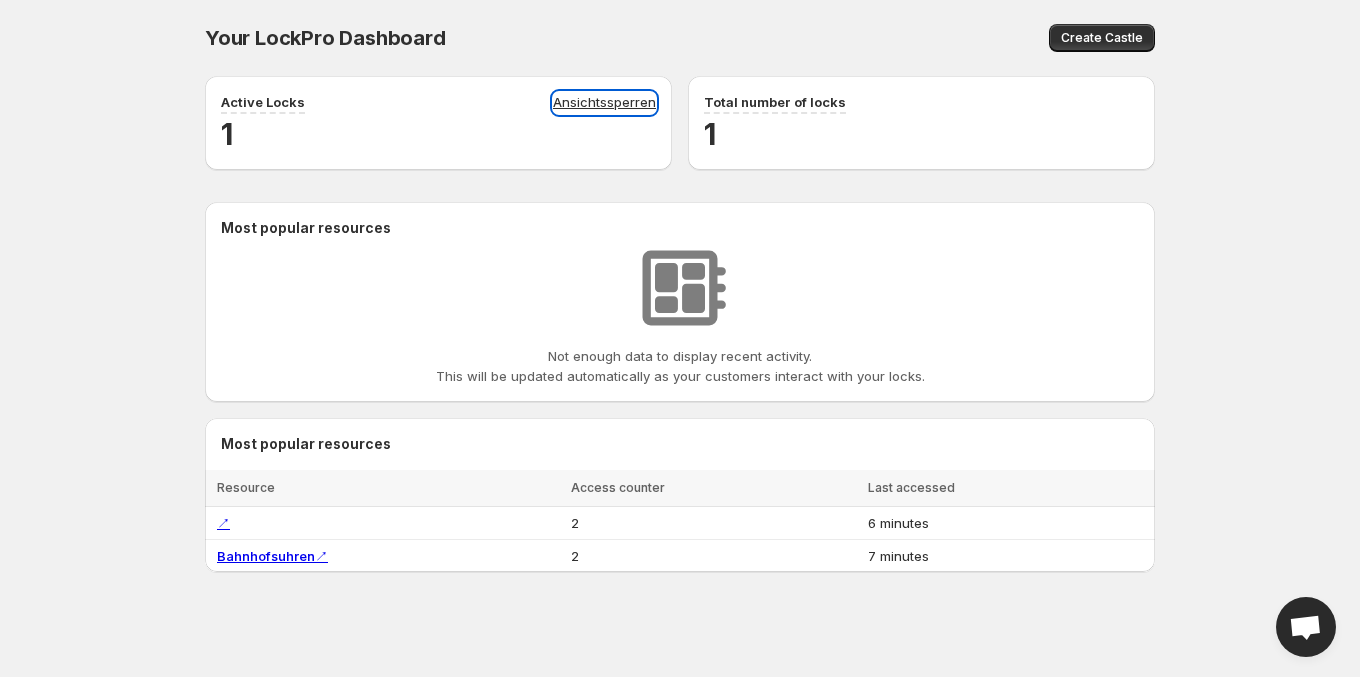 click on "Ansichtssperren" at bounding box center (604, 103) 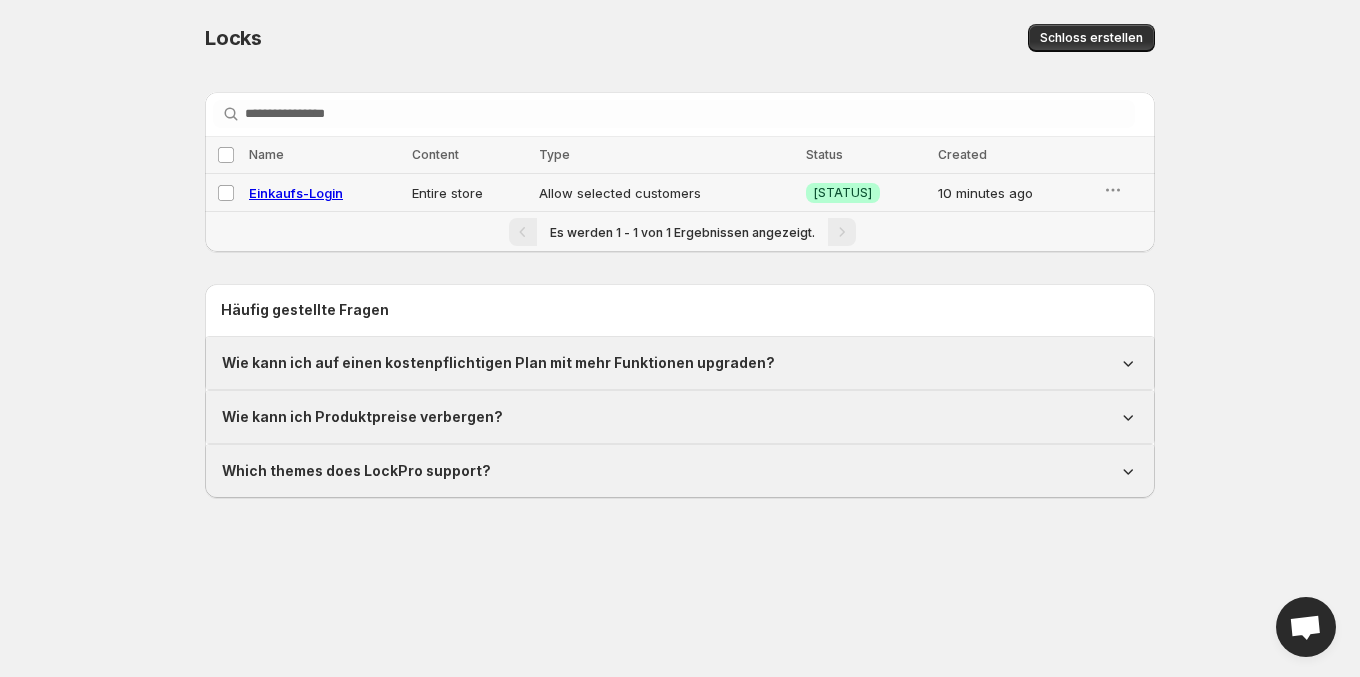 click on "Wähle das Schloss aus. Einkaufs-Login Entire store Allow selected customers Success Active 10 minutes ago" at bounding box center [680, 193] 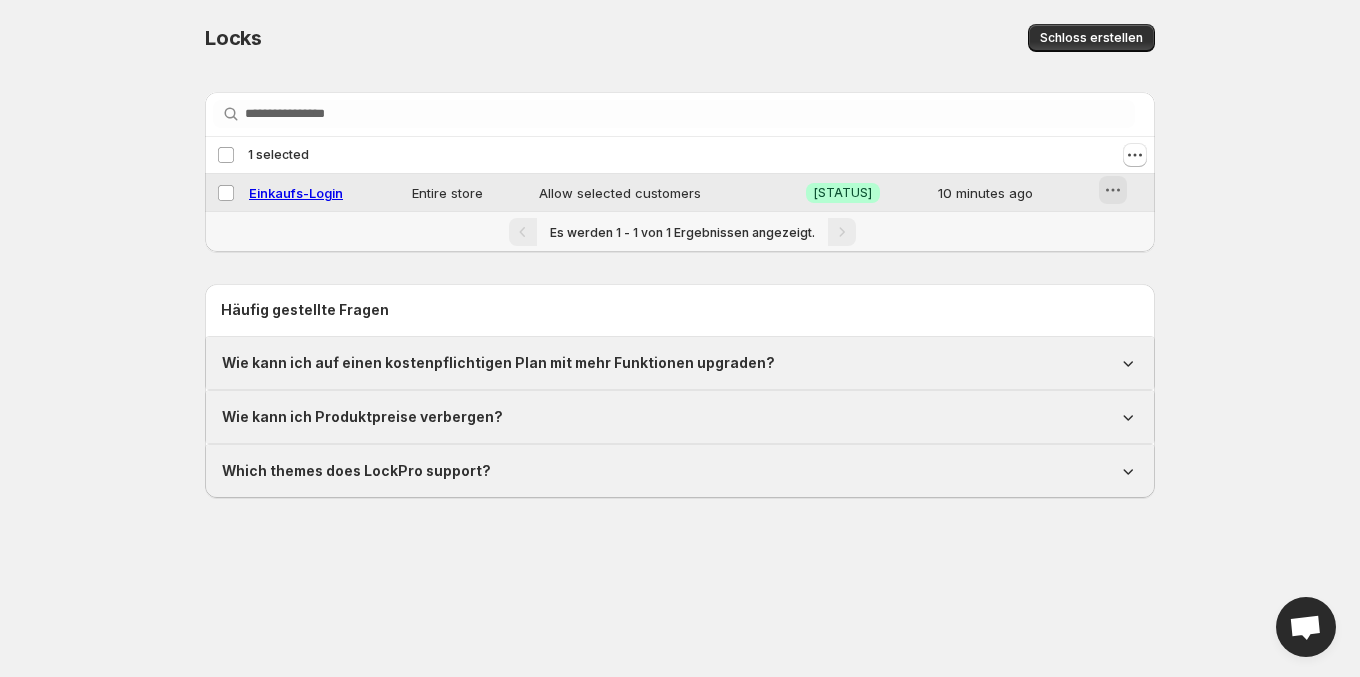 click 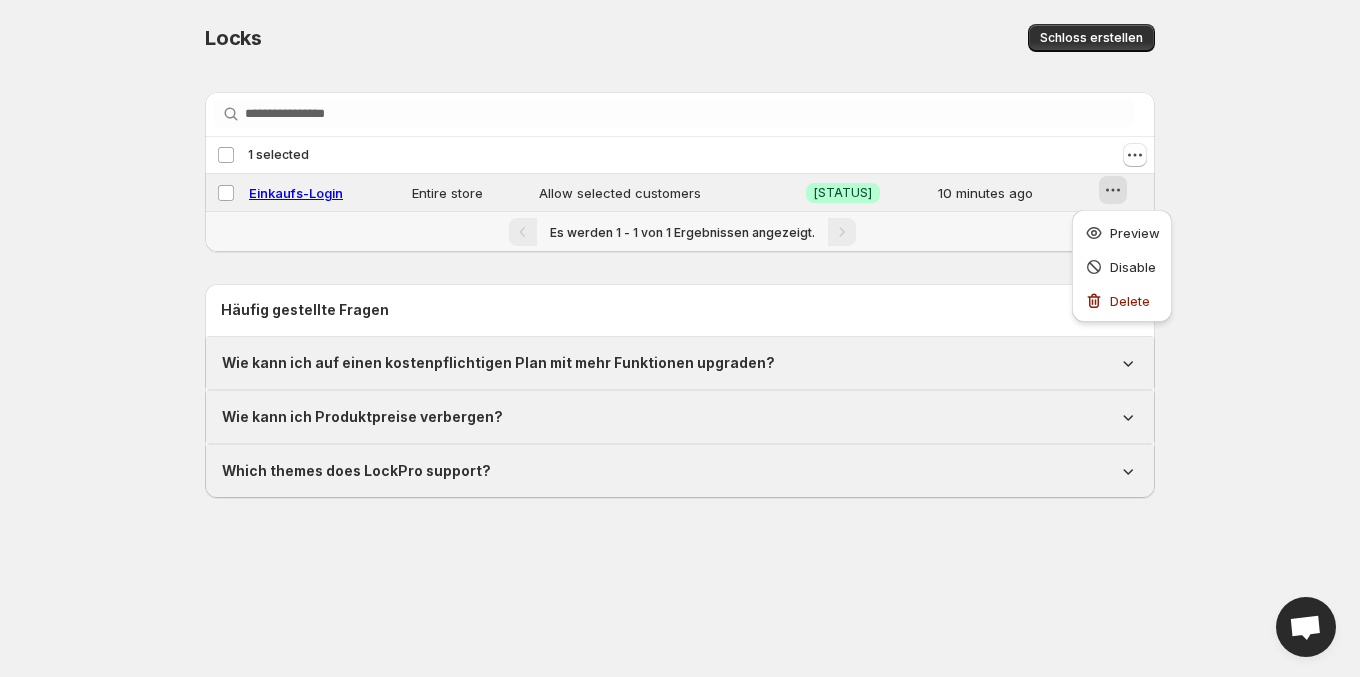 click on "Schlösser. Diese Seite ist bereit. Locks Schloss erstellen Suche in allen. Wähle alle Schlösser aus. Name Content Type Status Created Deselect lock 1 selected Wähle alle Schlösser aus. Name Content Type Status Created Wähle das Schloss aus. Einkaufs-Login Entire store Allow selected customers Success Active 10 minutes ago Es werden 1 - 1 von 1 Ergebnissen angezeigt. Häufig gestellte Fragen Wie kann ich auf einen kostenpflichtigen Plan mit mehr Funktionen upgraden? Tap  Subscription Plan Bitte auswählen. Basic plan Und sofort upgraden. Bevorzugen Sie jährliche Abrechnung? Chatten Sie mit uns. Um Ihren ermäßigten Tarif zu erhalten! Wie kann ich Produktpreise verbergen? Erstellen Sie ein neues Schloss für den gesamten Laden, setzen Sie es als Besucher-Schloss, aktivieren Sie "Preis ausblenden" mit Ihrer benutzerdefinierten Nachricht und speichern Sie. Weiterlesen Welche Themen unterstützt LockPro? here" at bounding box center (680, 325) 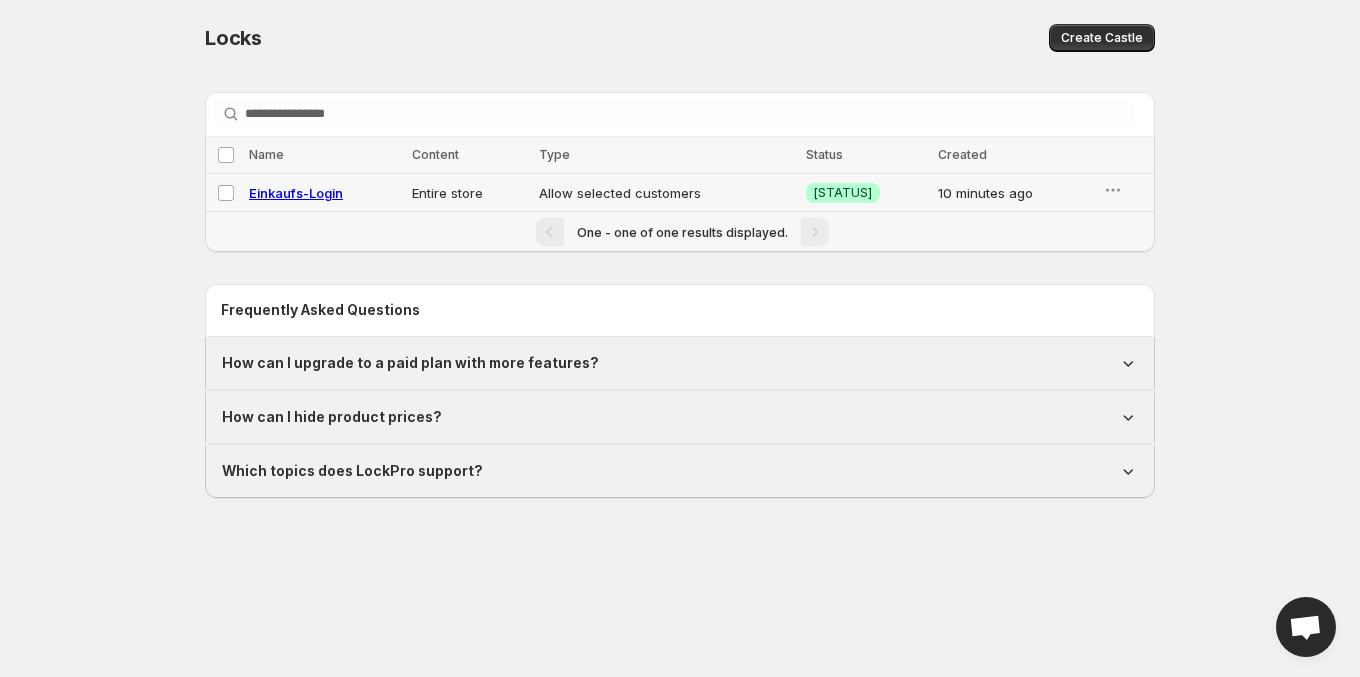 click on "Allow selected customers" at bounding box center (666, 193) 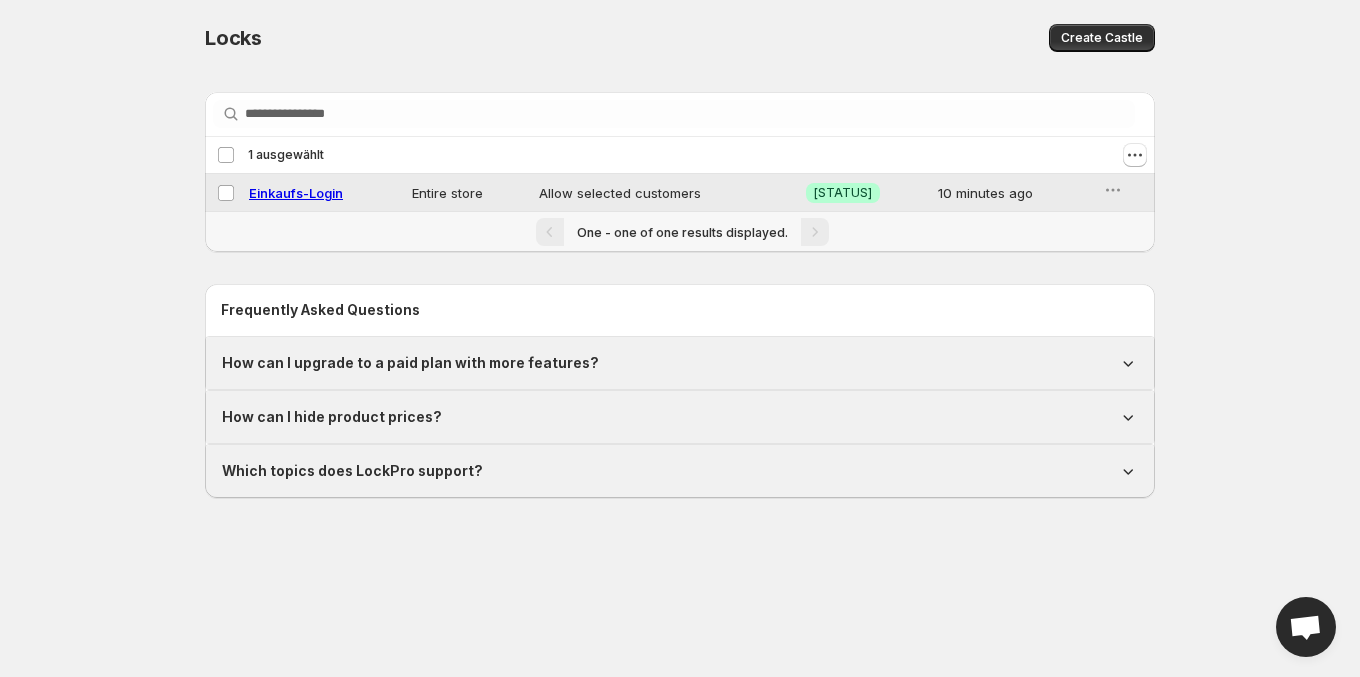click on "Allow selected customers" at bounding box center [666, 193] 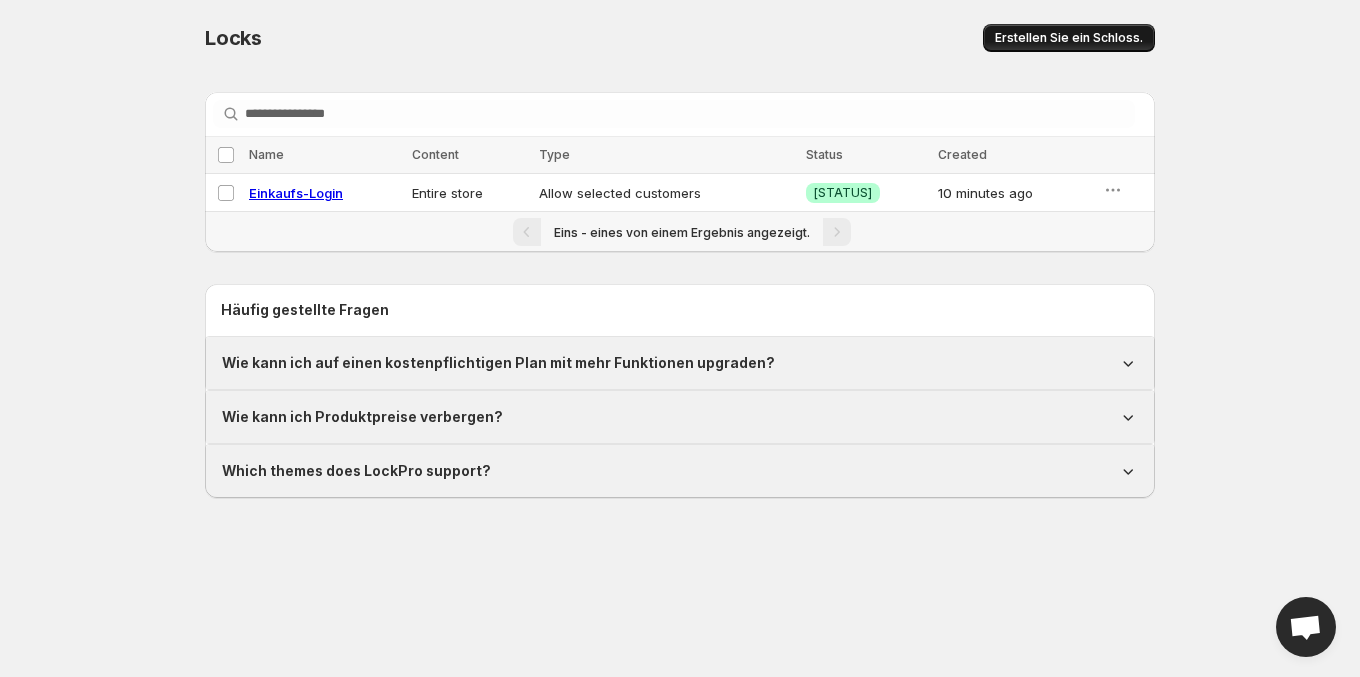 click on "Erstellen Sie ein Schloss." at bounding box center [1069, 38] 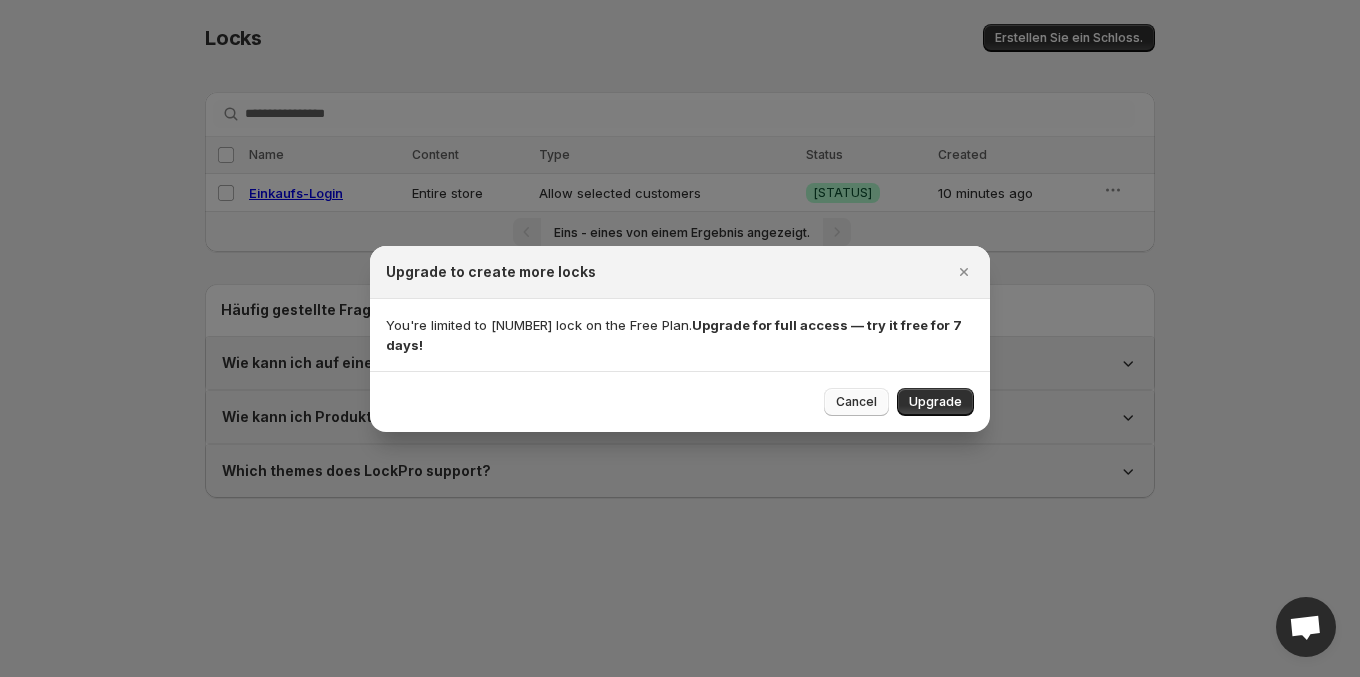 click on "Cancel" at bounding box center (856, 402) 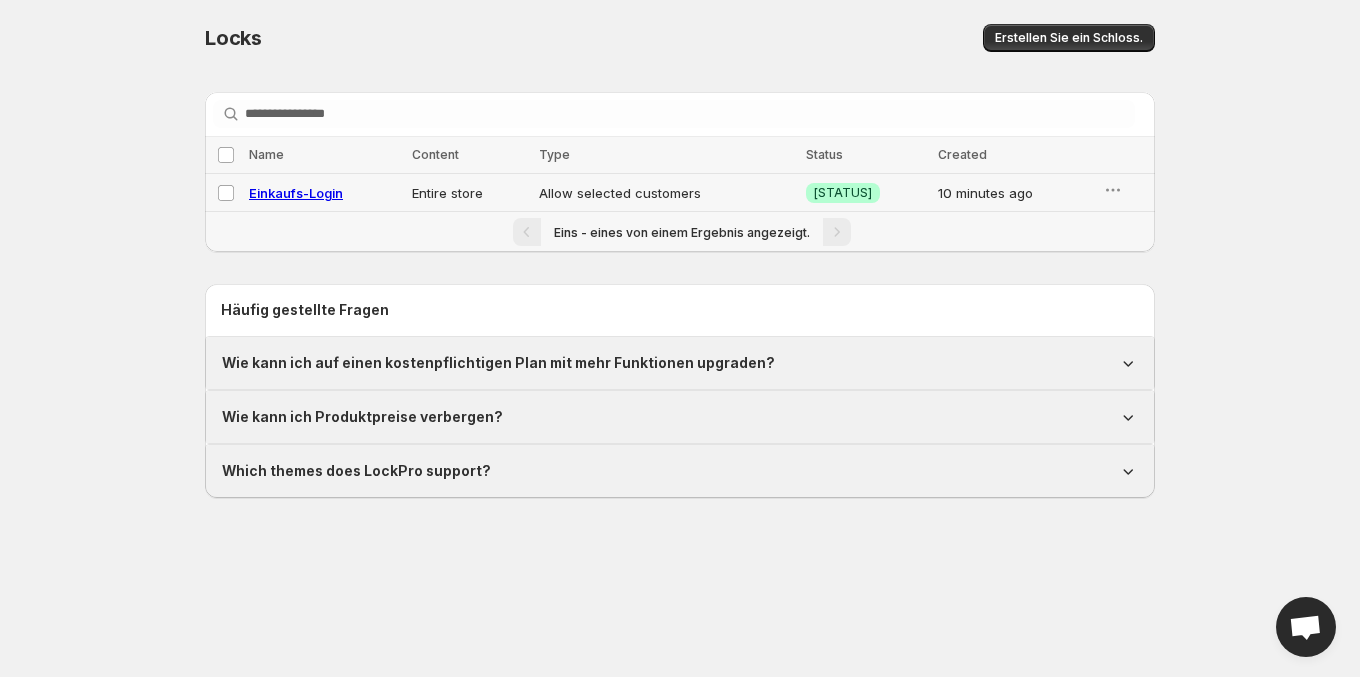 click on "Entire store" at bounding box center (469, 193) 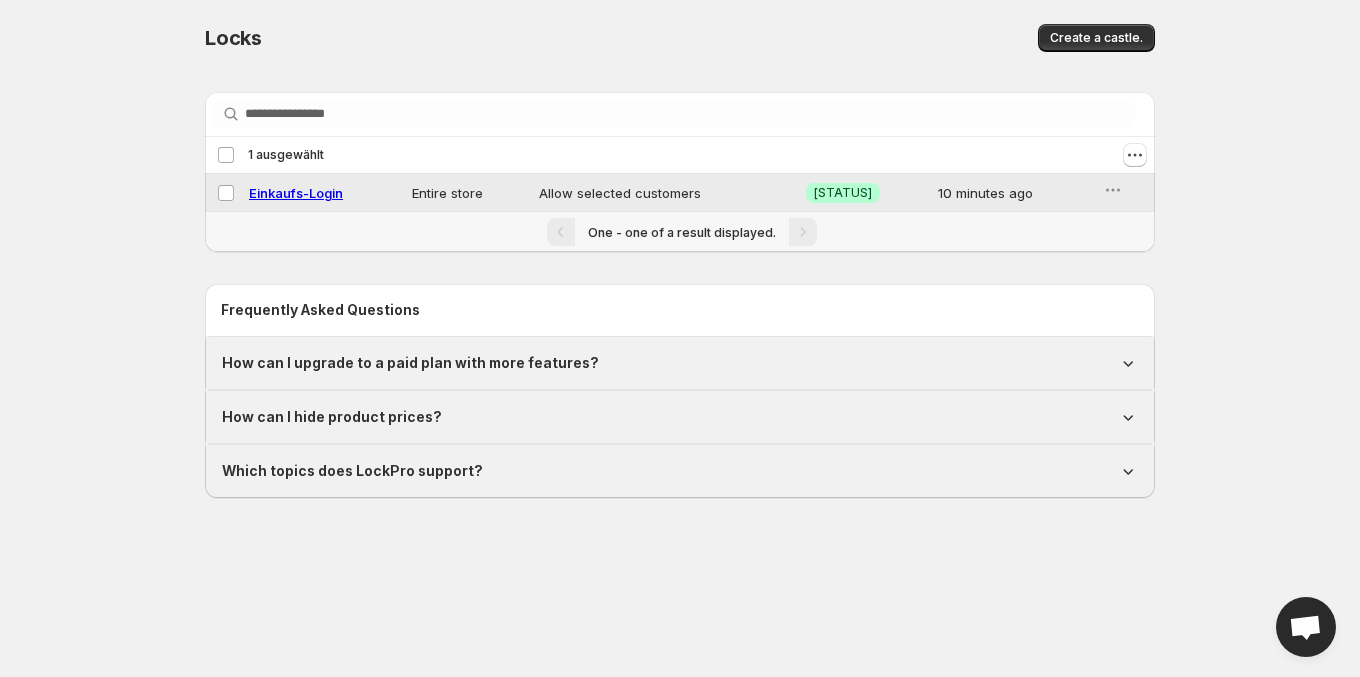 click on "Einkaufs-Login" at bounding box center (296, 193) 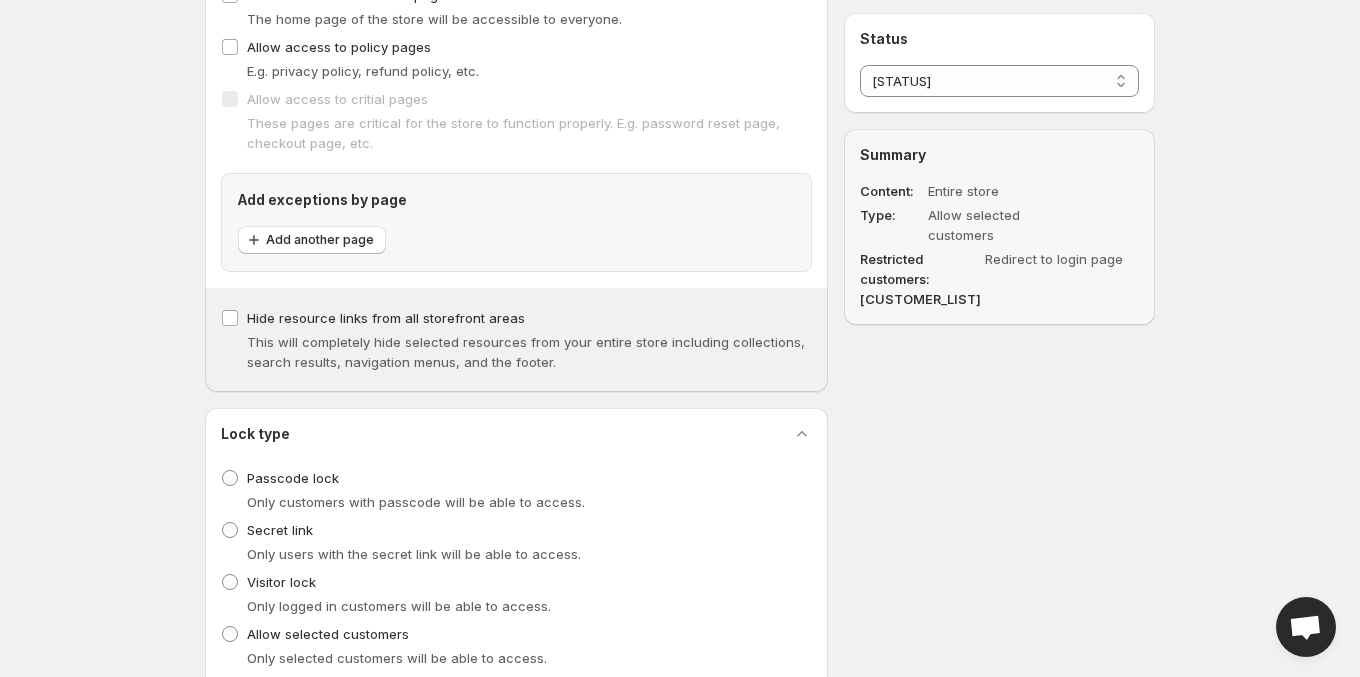 scroll, scrollTop: 525, scrollLeft: 0, axis: vertical 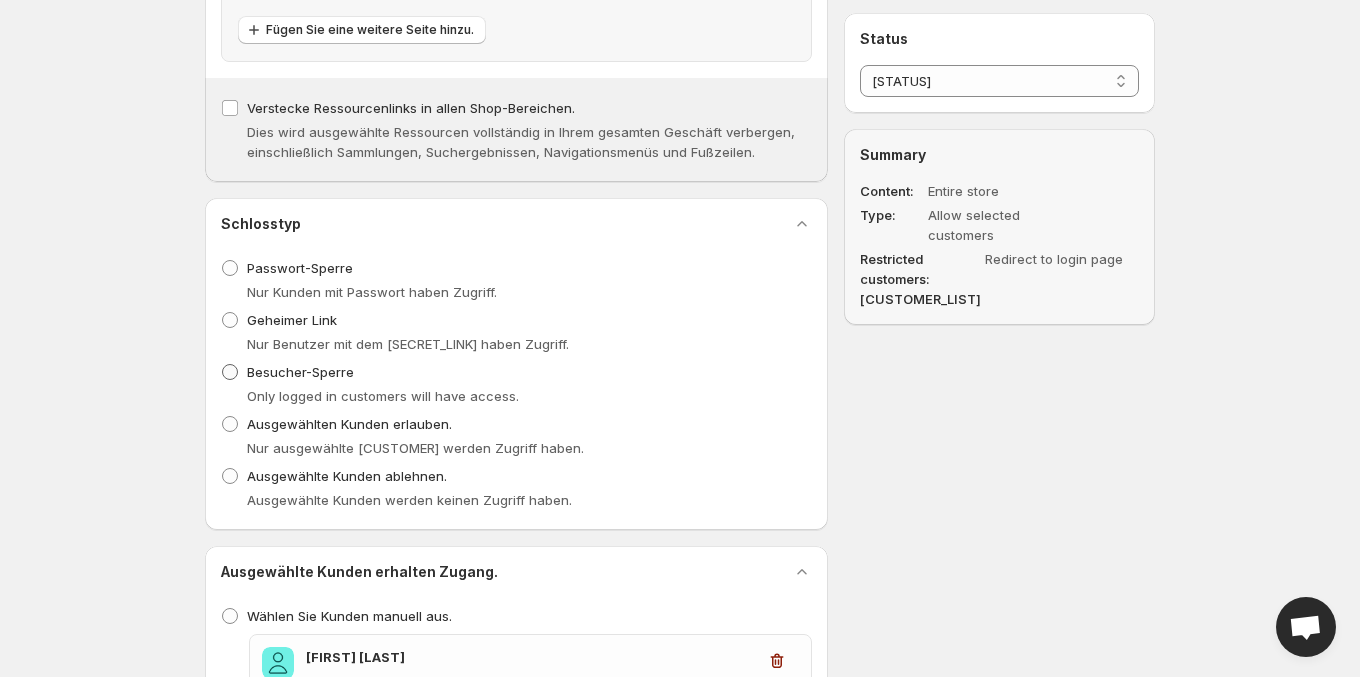 click on "Besucher-Sperre" at bounding box center (300, 372) 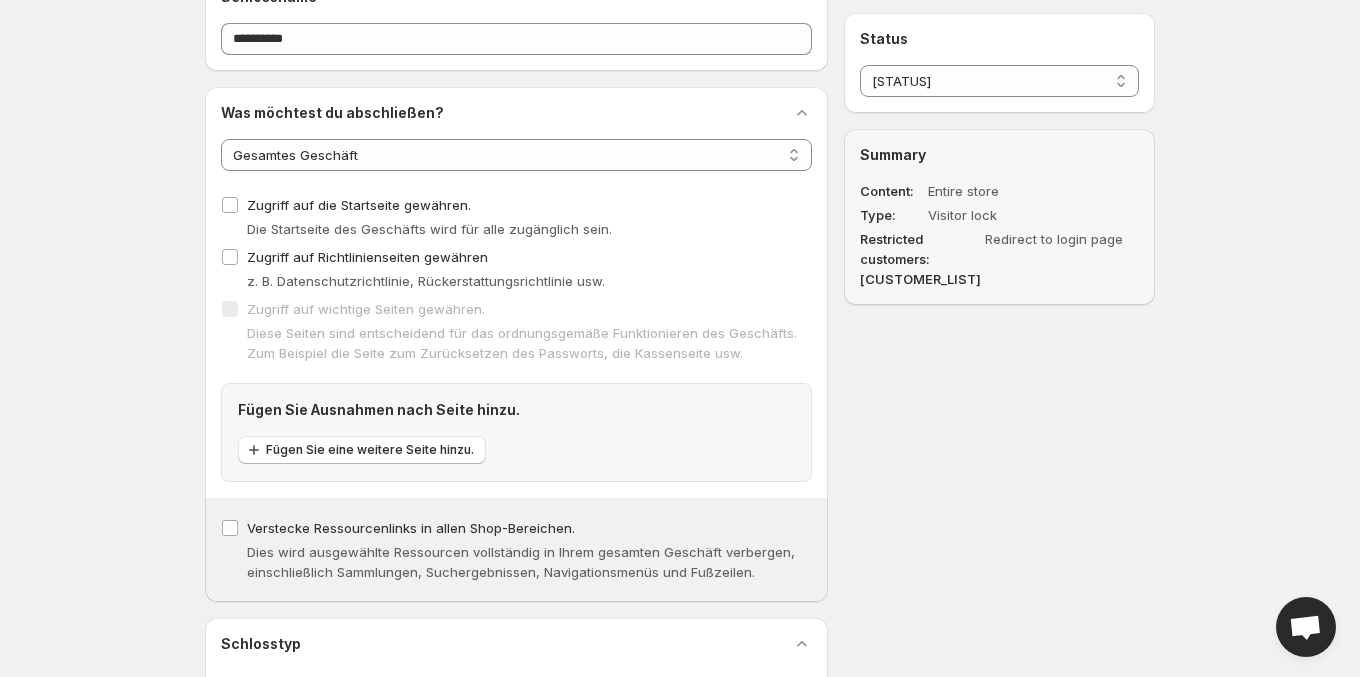 scroll, scrollTop: 420, scrollLeft: 0, axis: vertical 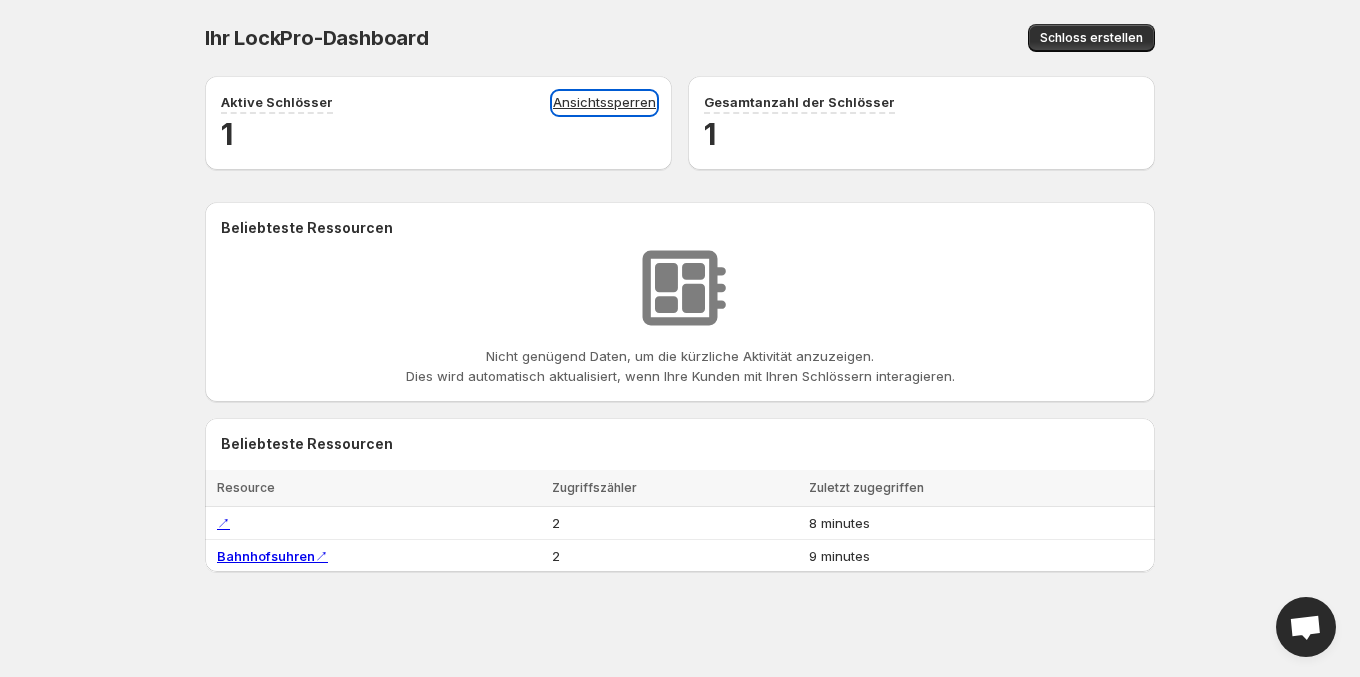 click on "Ansichtssperren" at bounding box center [604, 103] 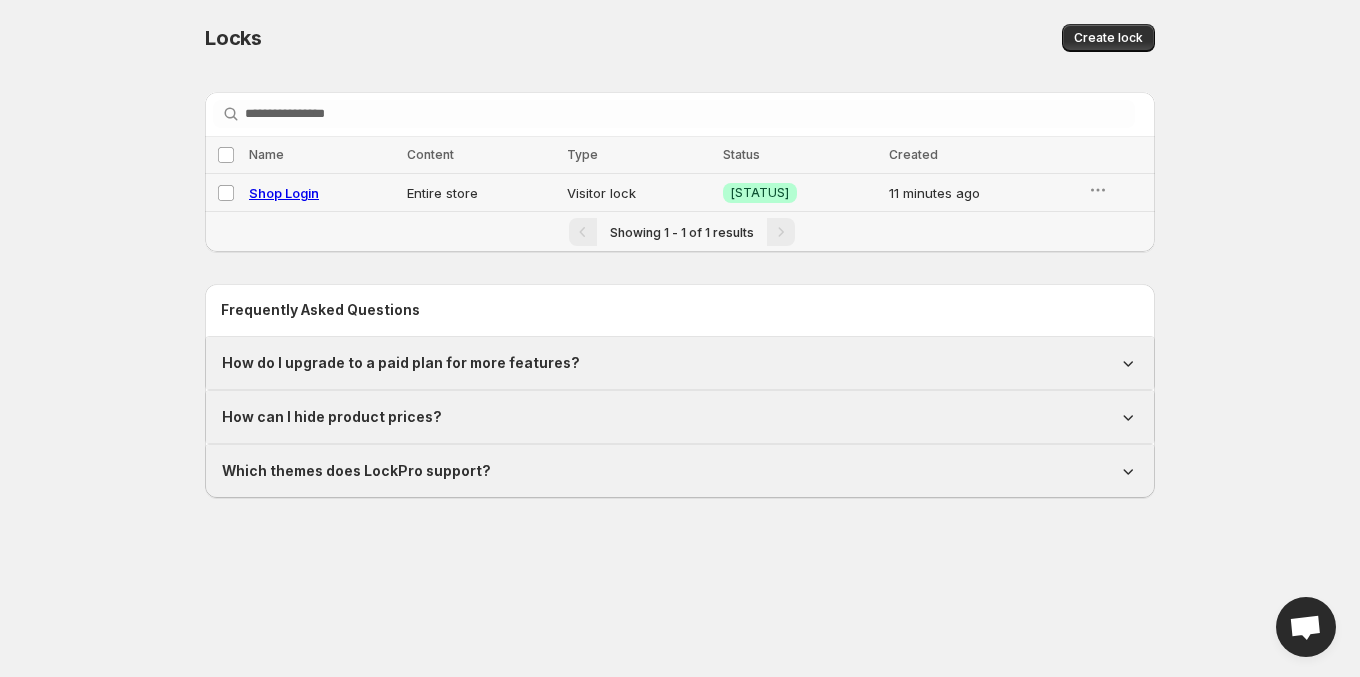 click on "Shop Login" at bounding box center [322, 193] 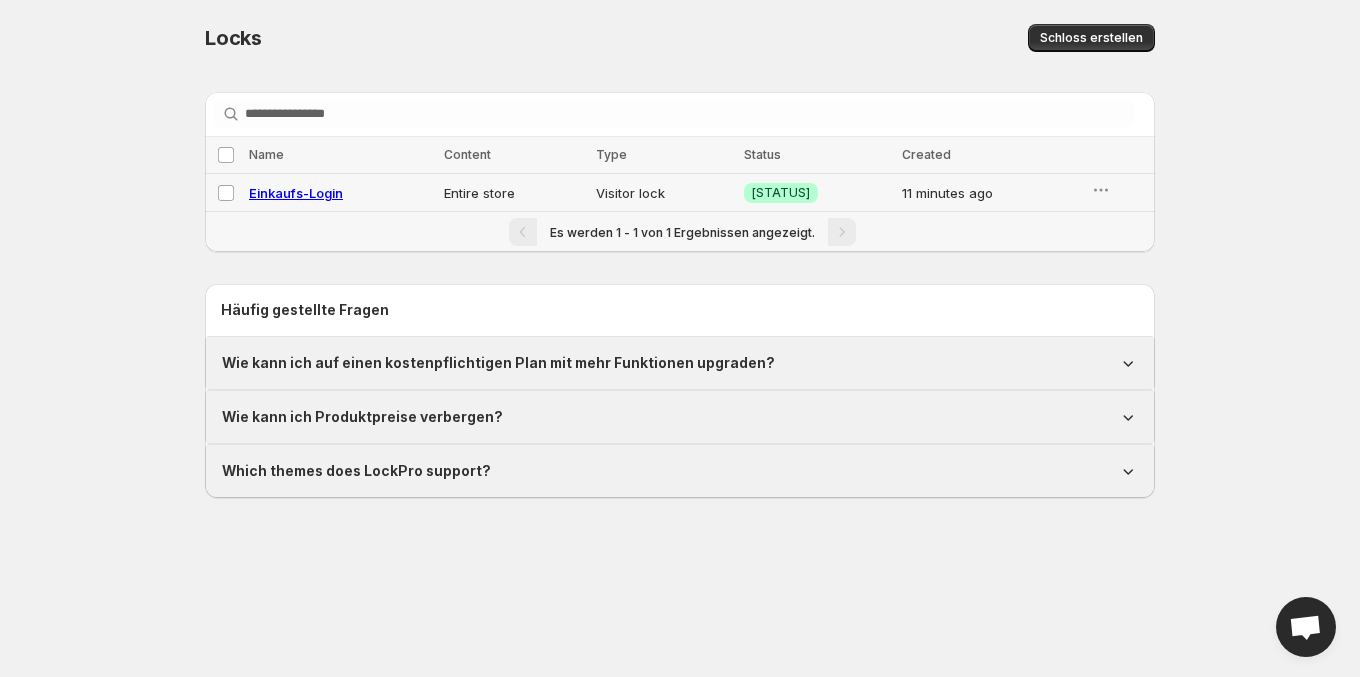 click on "Success Active" at bounding box center (817, 193) 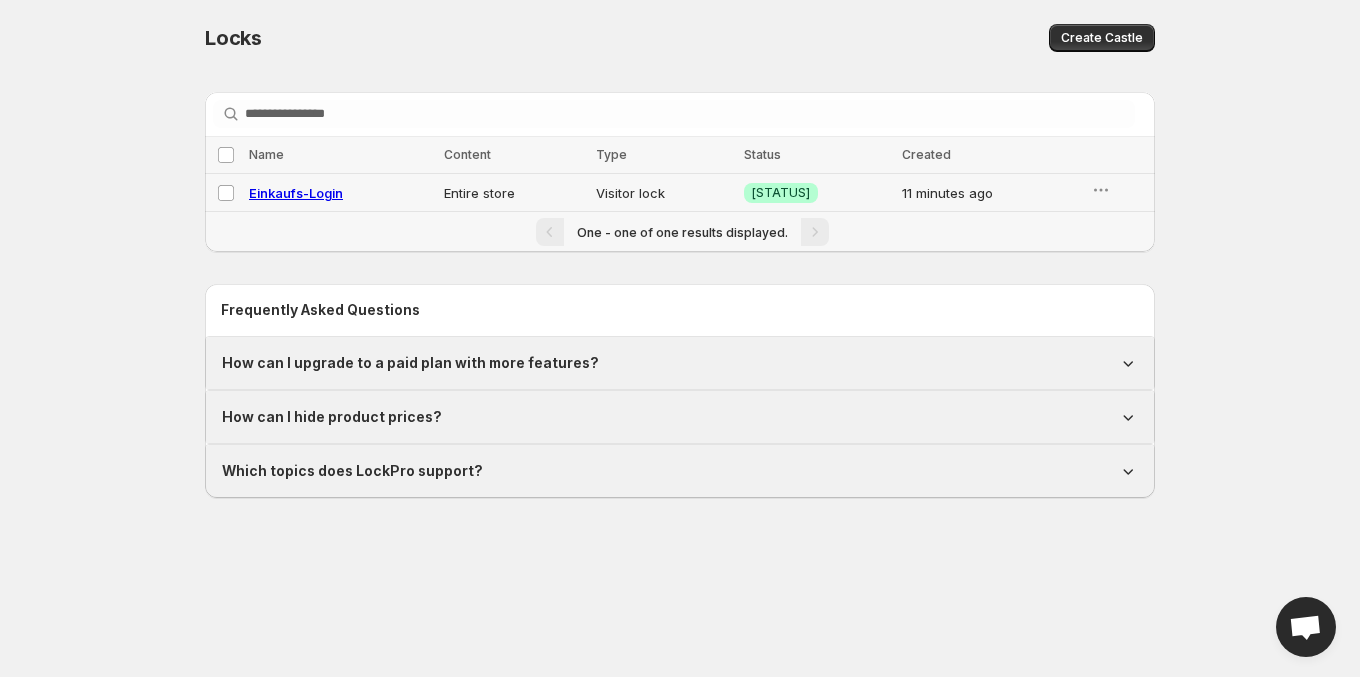 click on "Visitor lock" at bounding box center [664, 193] 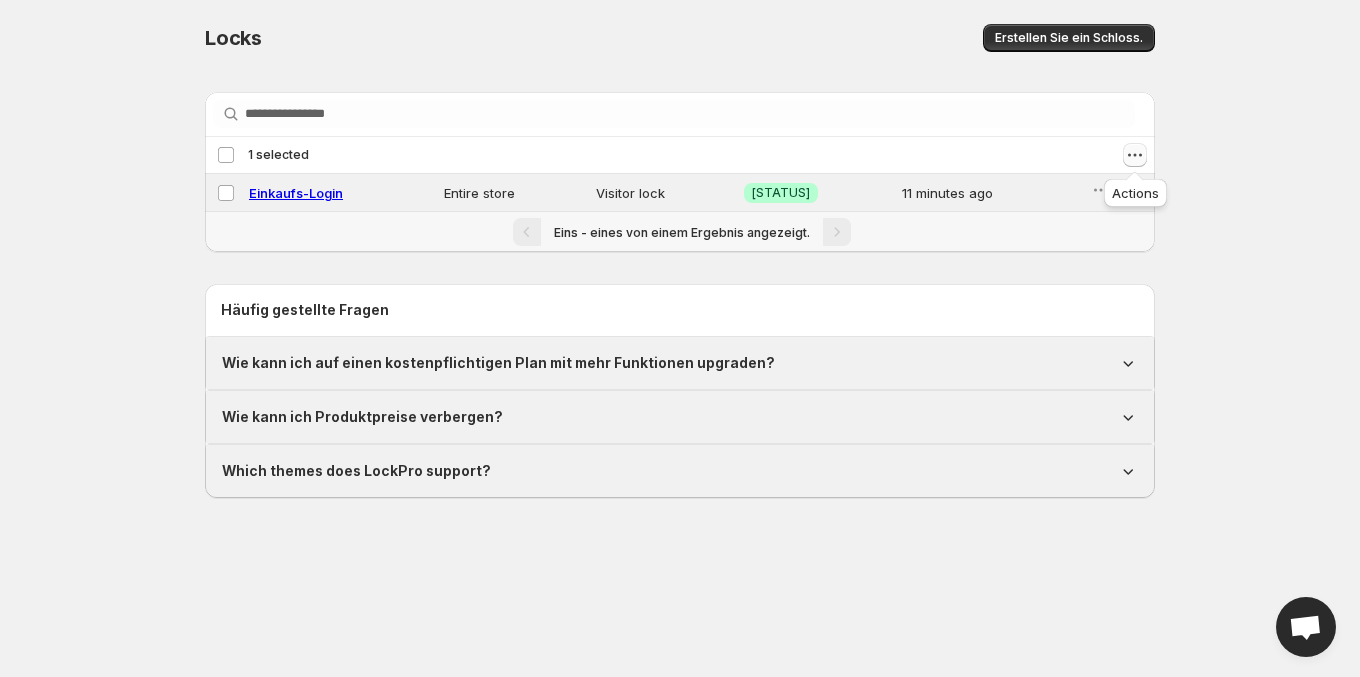 click 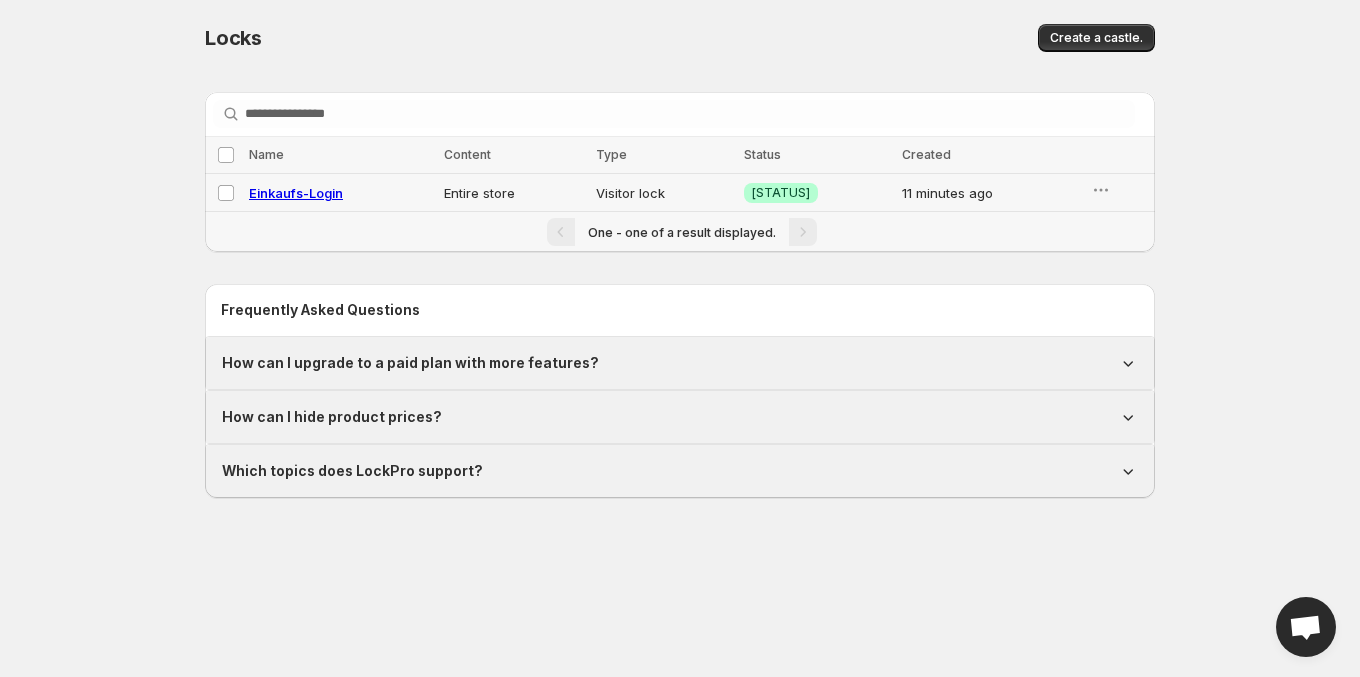 click on "Entire store" at bounding box center [514, 193] 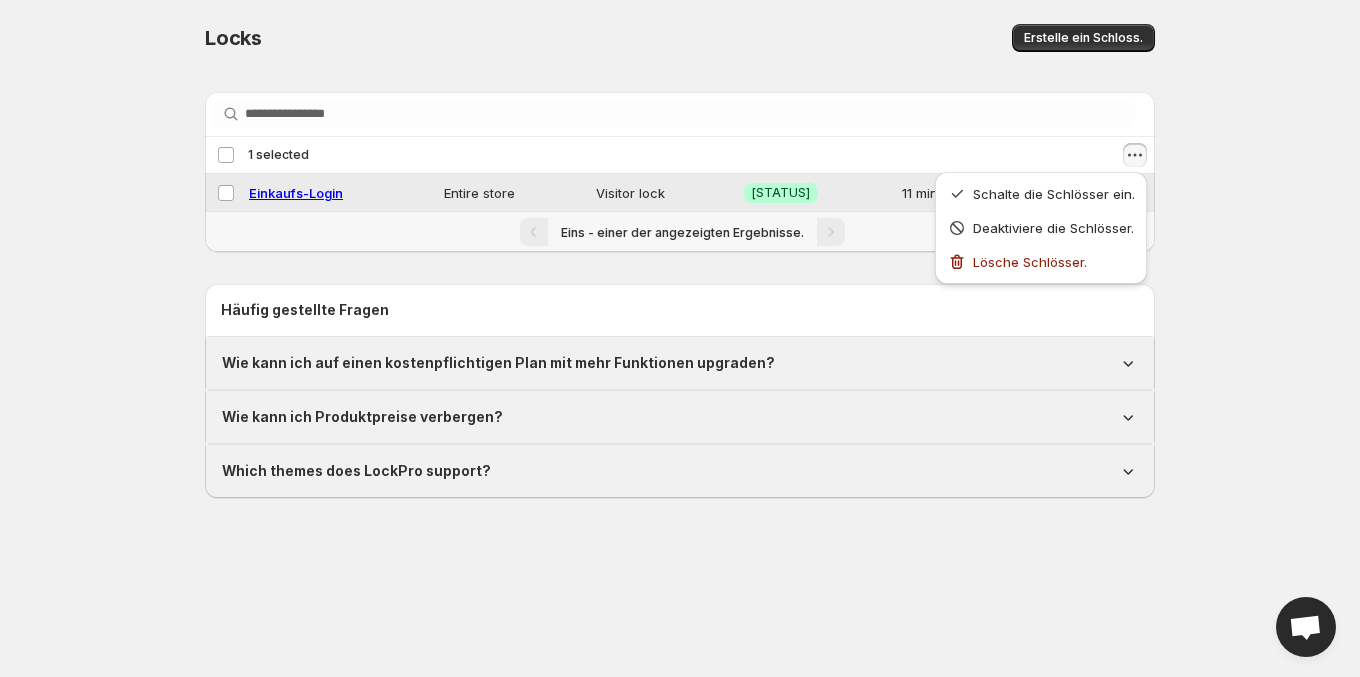 click on "Einkaufs-Login" at bounding box center [296, 193] 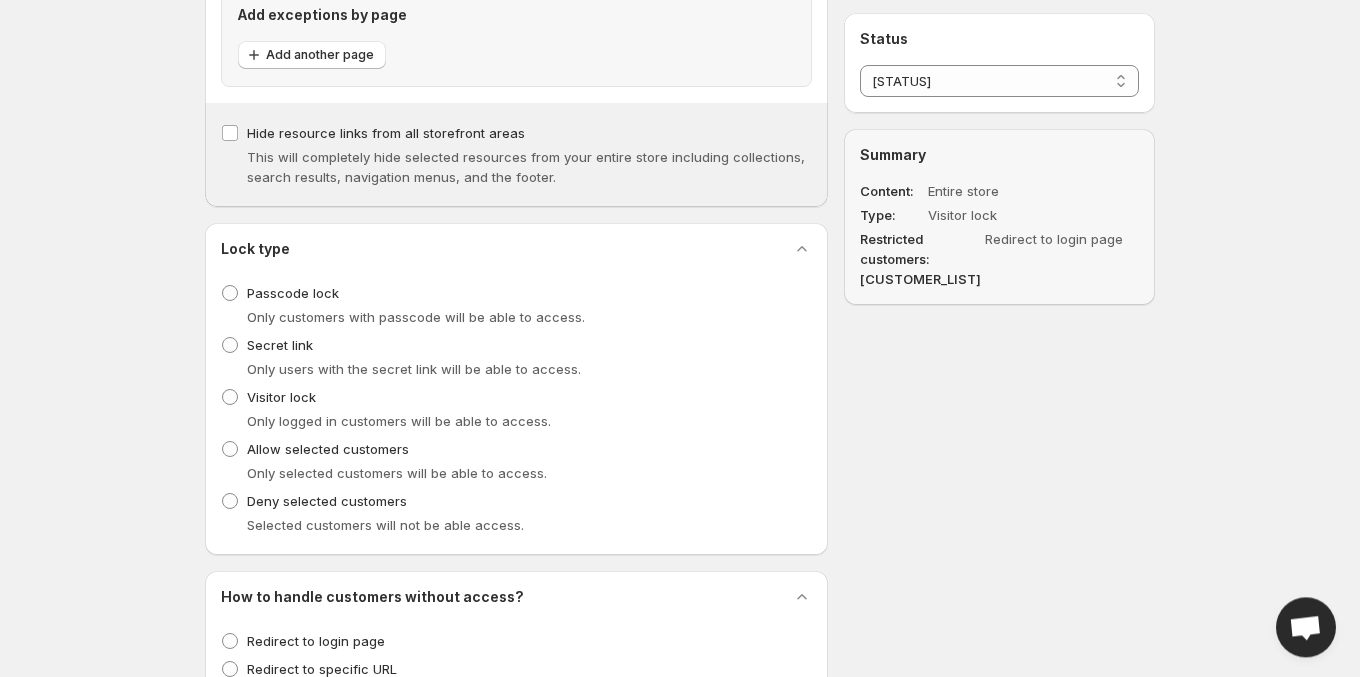 scroll, scrollTop: 630, scrollLeft: 0, axis: vertical 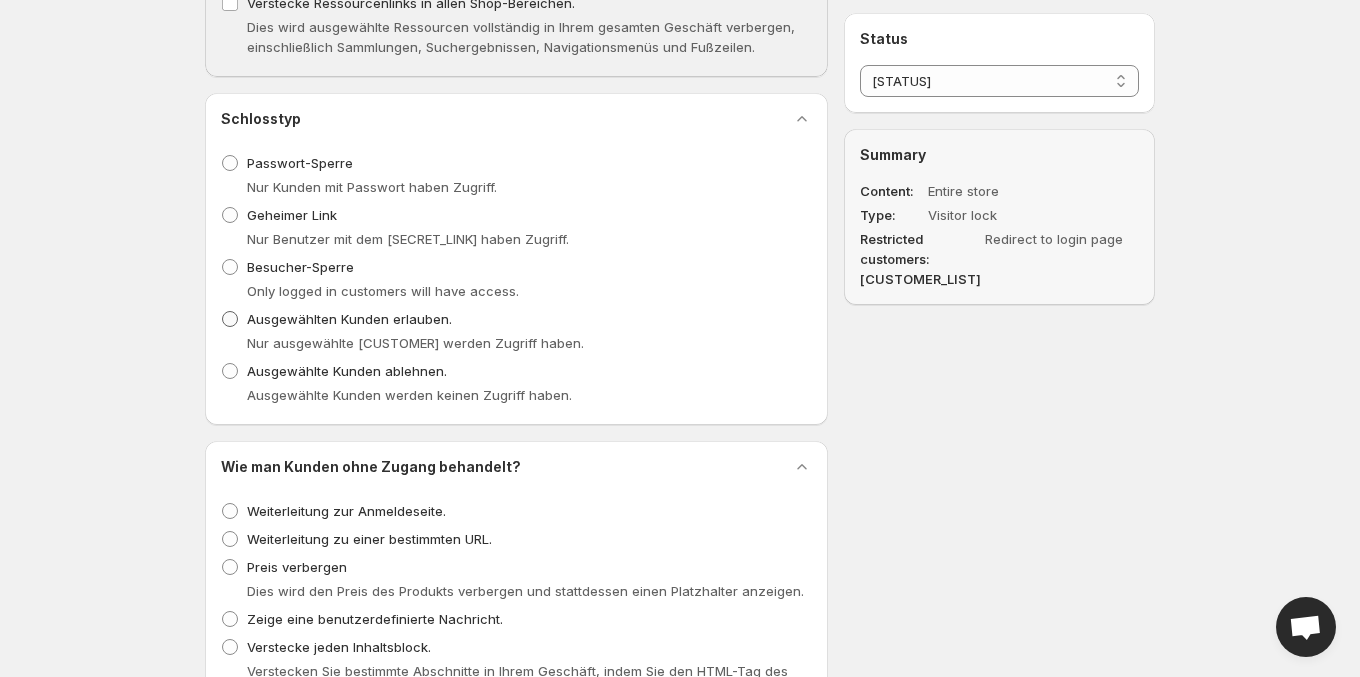 click on "Allow selected customers." at bounding box center (349, 319) 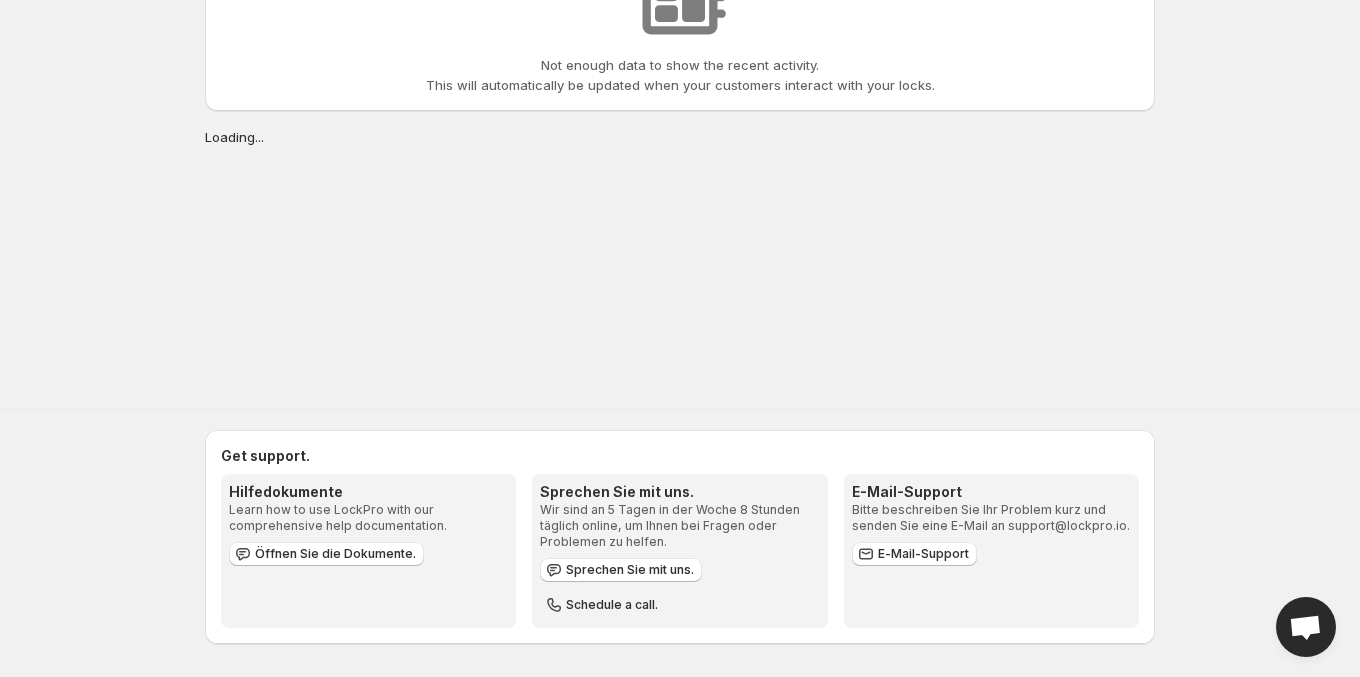 scroll, scrollTop: 0, scrollLeft: 0, axis: both 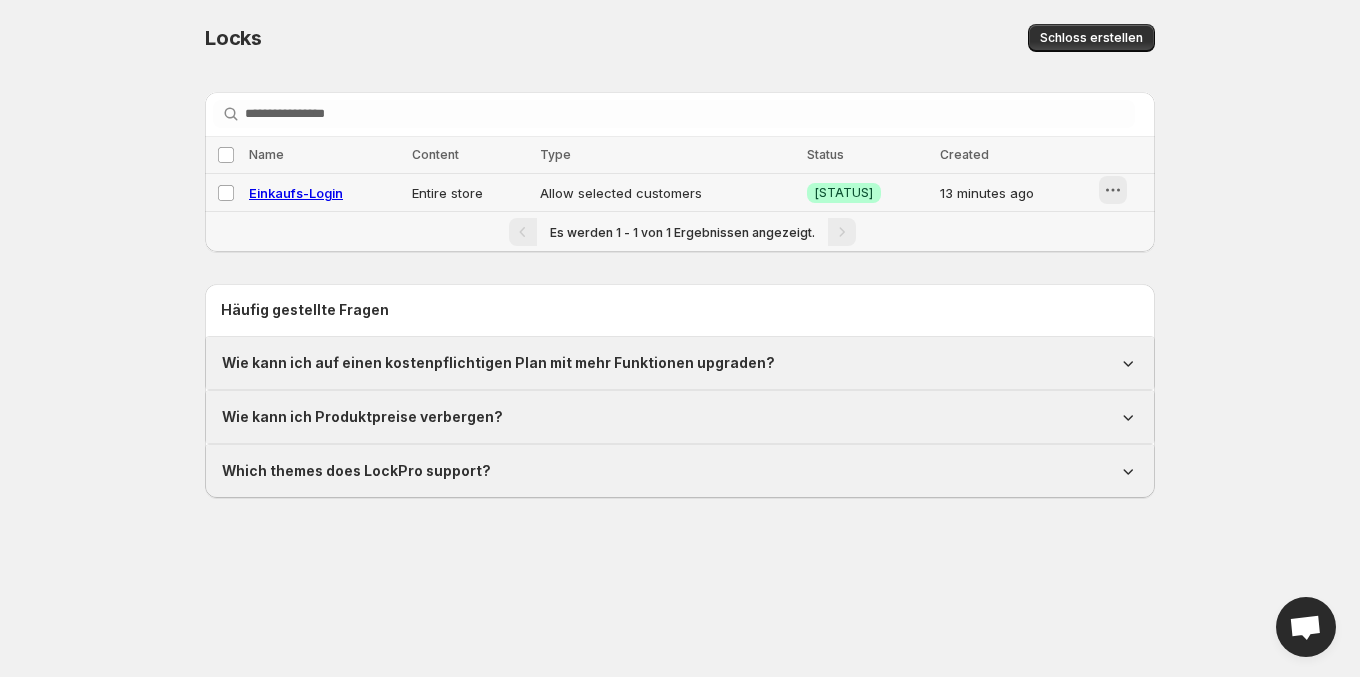 click 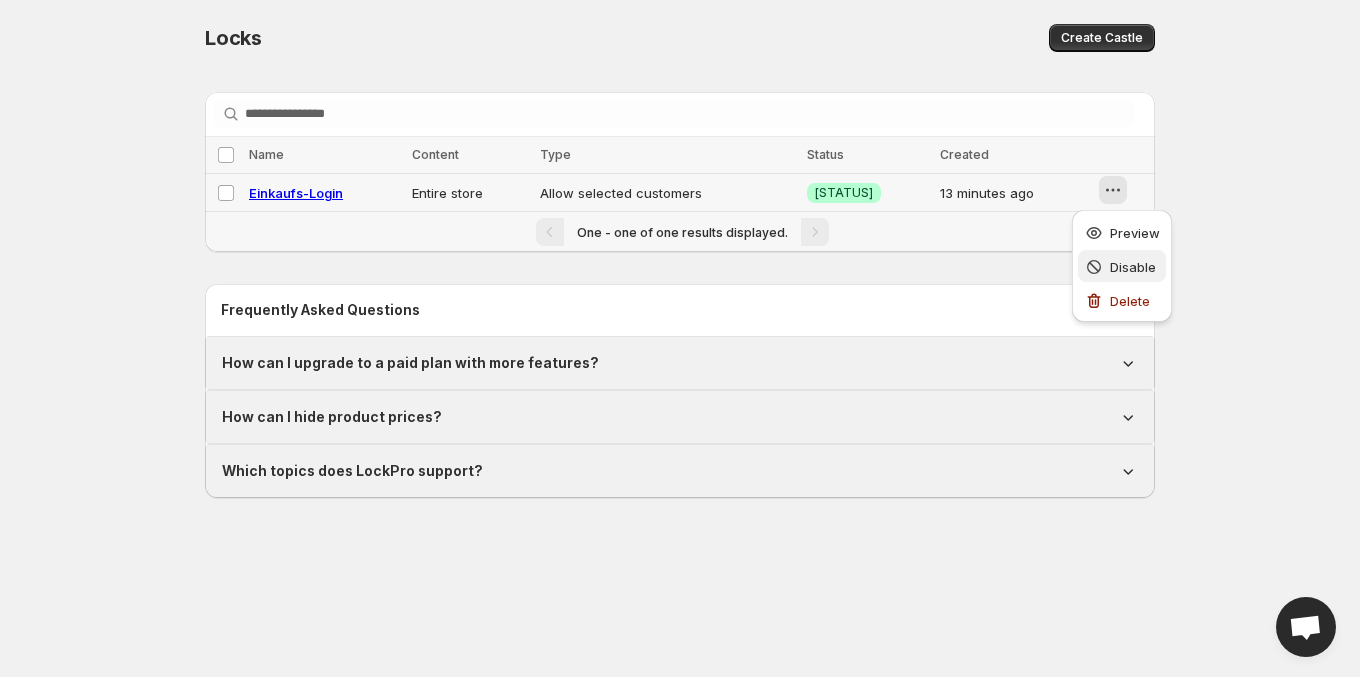 click on "Disable" at bounding box center [1133, 267] 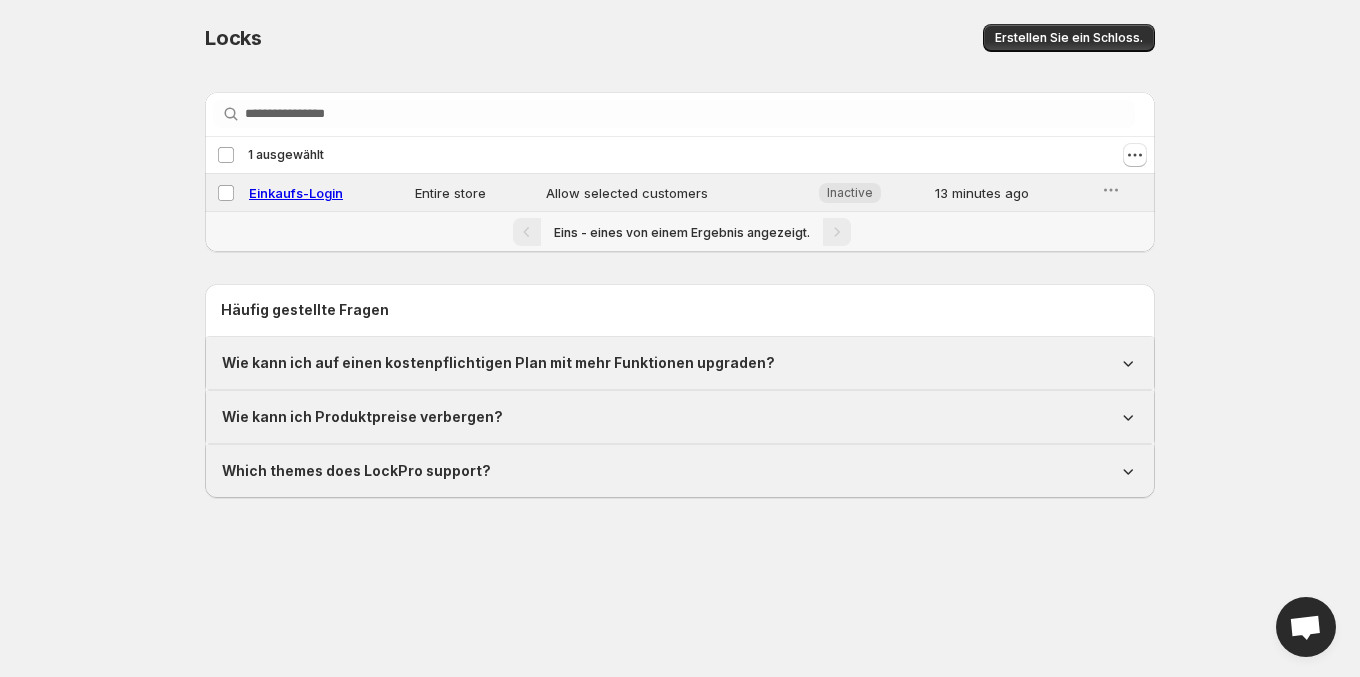 click on "Schlösser. This site is ready. Locks Erstellen Sie ein Schloss. Suche überall. Wählen Sie alle Schlösser aus. Name Content Type Status Created Sperre aufheben 1 ausgewählt Wählen Sie alle Schlösser aus. Name Content Type Status Created Wähle das Schloss. Einkaufs-Login Entire store Allow selected customers Inactive 13 minutes ago Eins - eines von einem Ergebnis angezeigt. Häufig gestellte Fragen Wie kann ich auf einen kostenpflichtigen Plan mit mehr Funktionen upgraden? Tap  Subscription Plan Bitte wählen Sie aus. Basic plan Und sofort upgraden. Bevorzugen Sie jährliche Abrechnung? Sprechen Sie mit uns. Um Ihren ermäßigten Tarif zu erhalten! Wie kann ich Produktpreise verbergen? Erstellen Sie ein neues Schloss für den gesamten Laden, setzen Sie es als Besucher-Schloss, aktivieren Sie "Preise ausblenden" mit Ihrer benutzerdefinierten Nachricht und speichern Sie. Weiterlesen Welche Themen unterstützt LockPro? here" at bounding box center [680, 267] 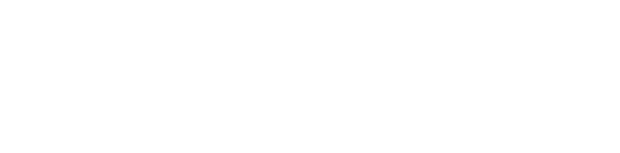 scroll, scrollTop: 0, scrollLeft: 0, axis: both 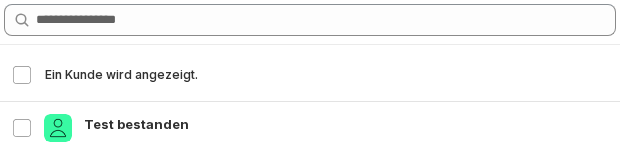 click on "Ein Kunde wird angezeigt." at bounding box center [121, 75] 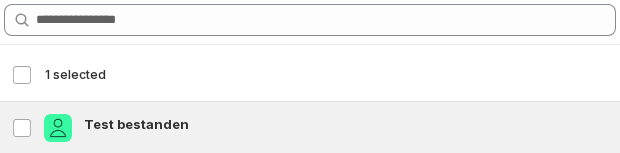 click on "Deselect customer 1 selected" at bounding box center (310, 75) 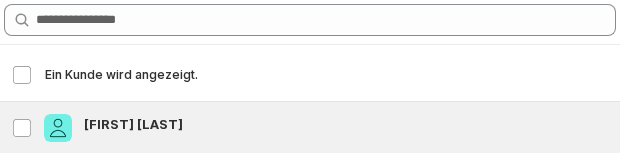click on "Marvin Schmidt" at bounding box center [346, 124] 